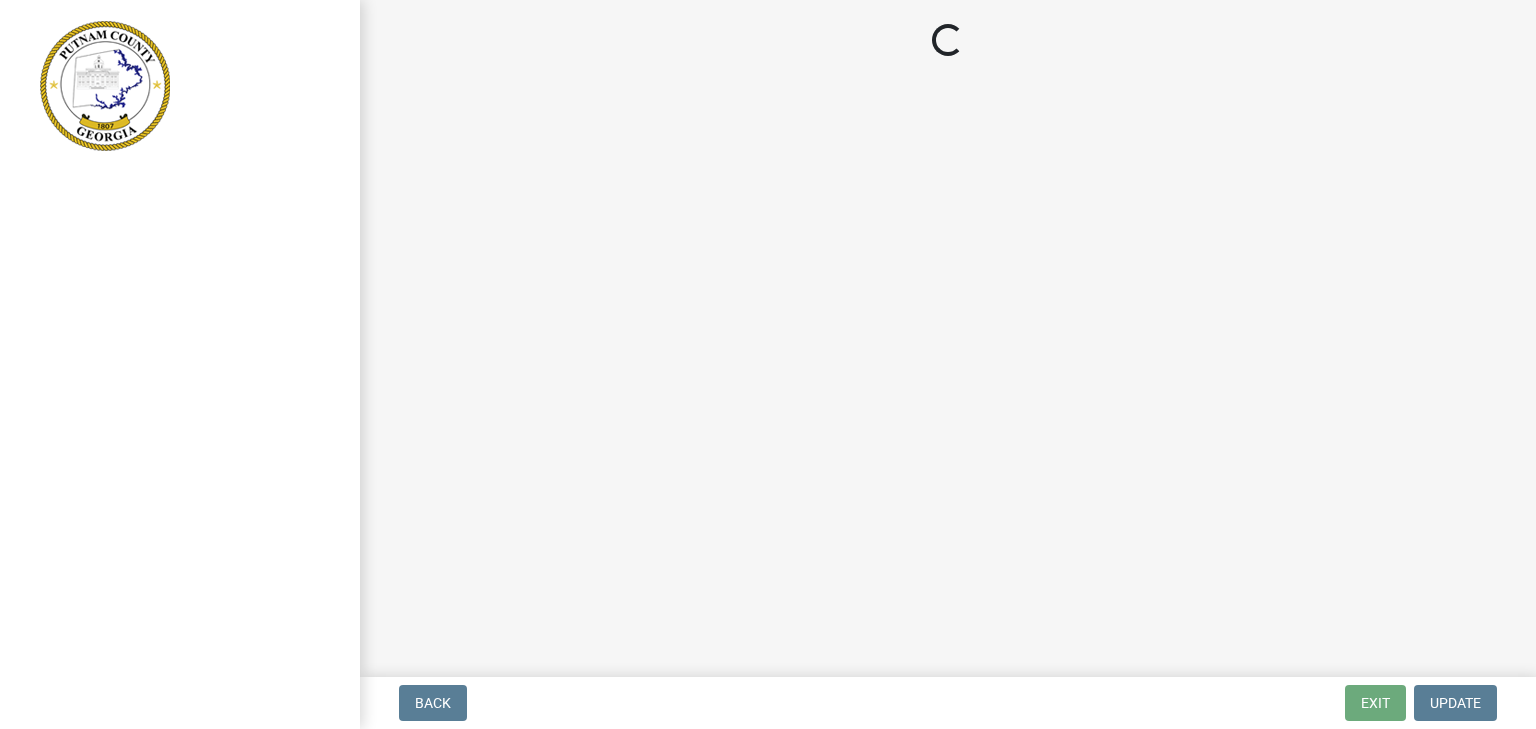 scroll, scrollTop: 0, scrollLeft: 0, axis: both 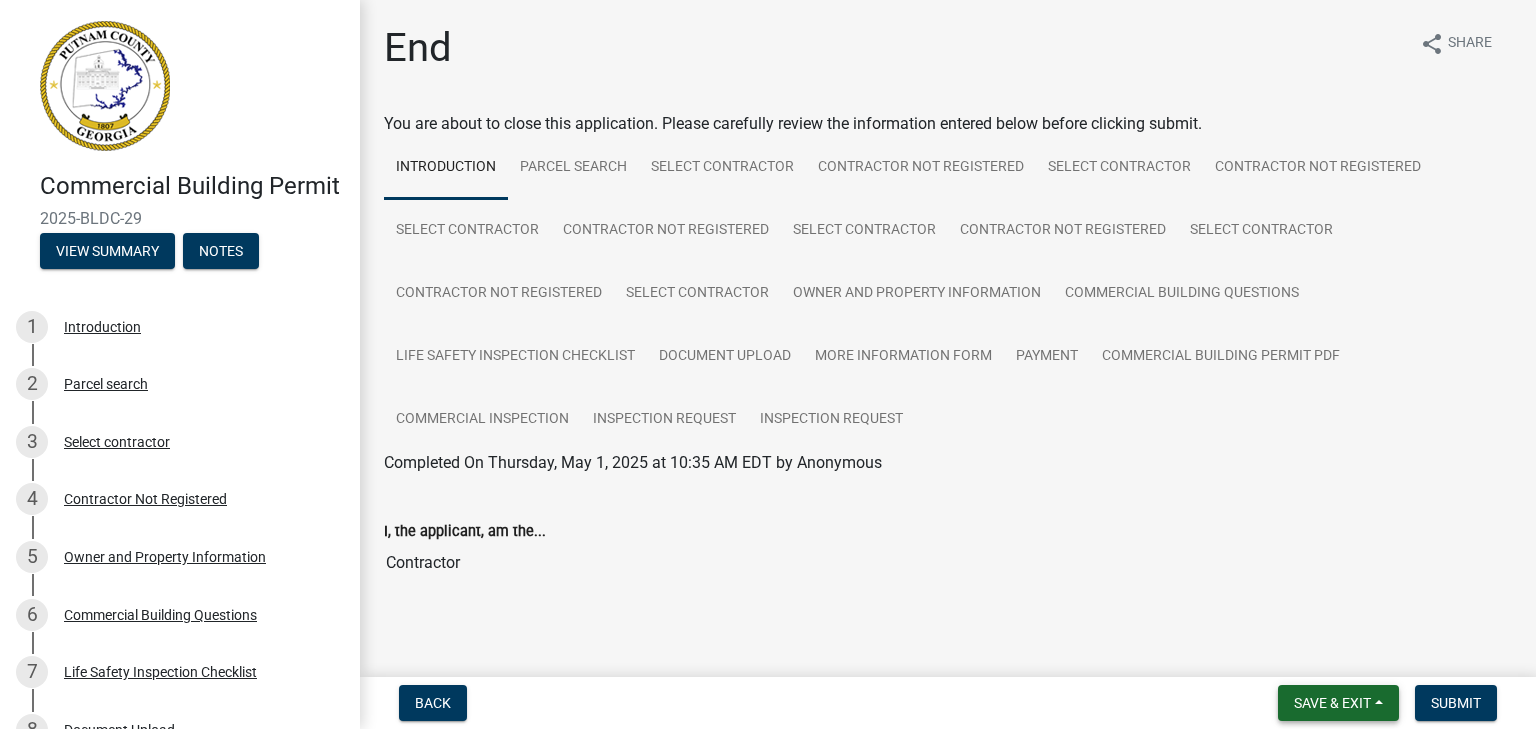 click on "Save & Exit" at bounding box center (1332, 703) 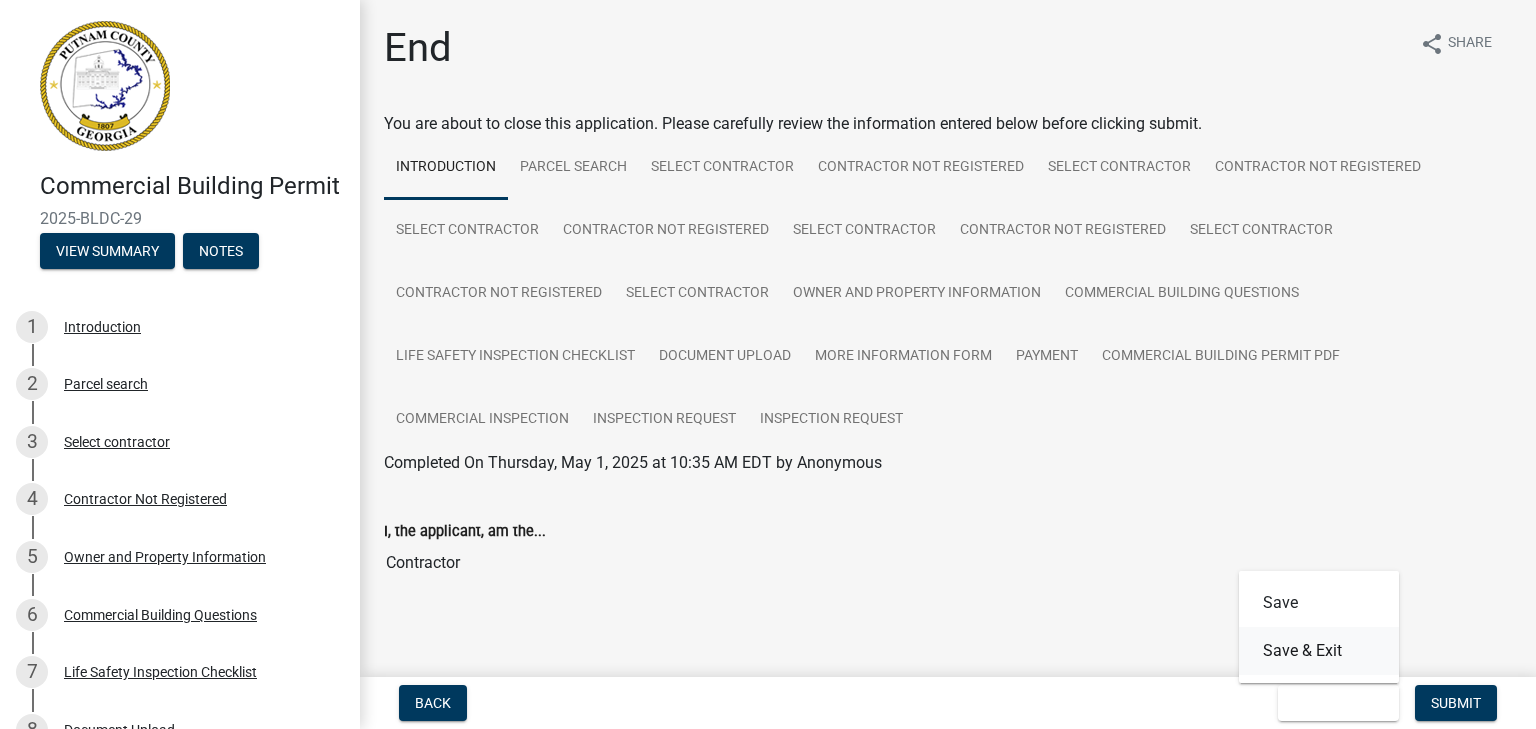 click on "Save & Exit" at bounding box center [1319, 651] 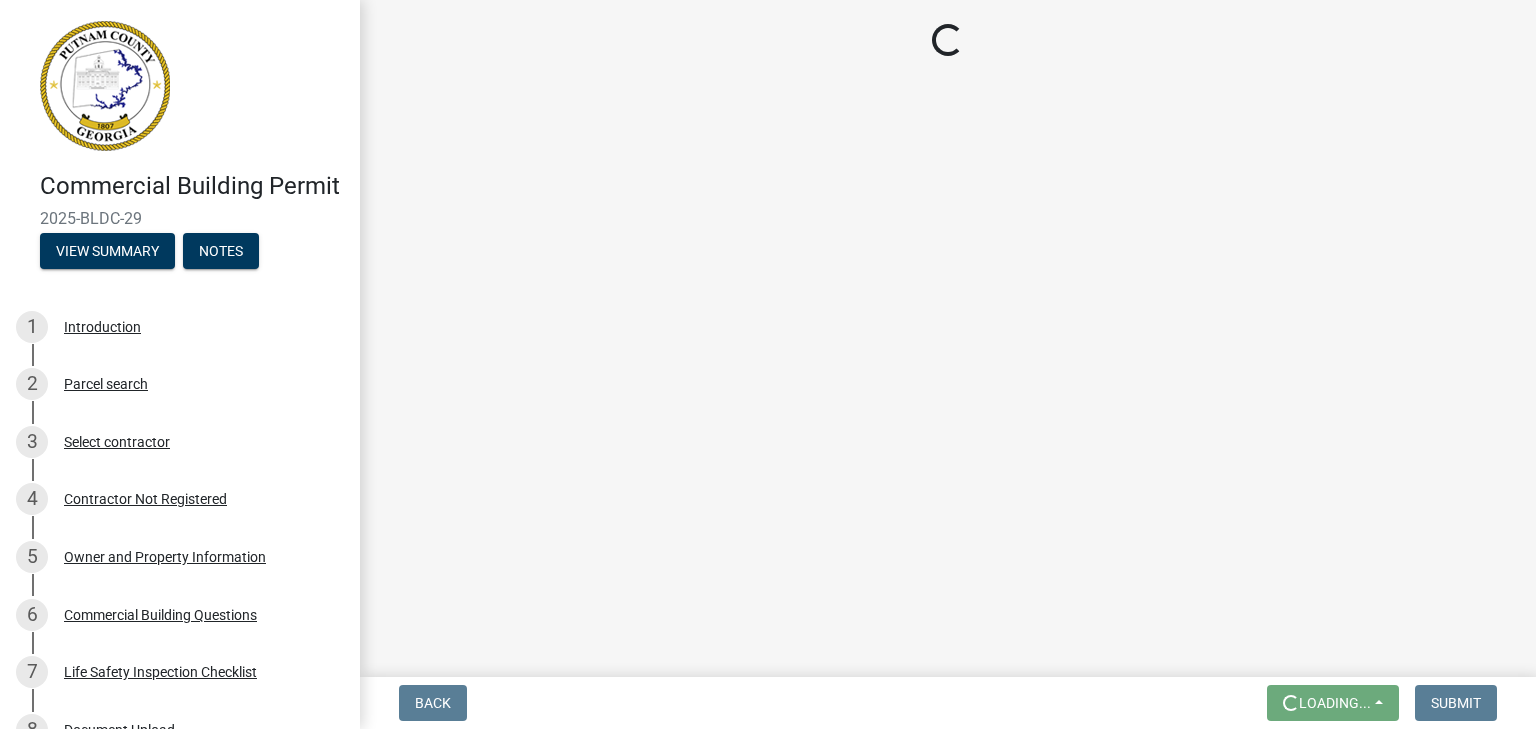 click on "Loading..." 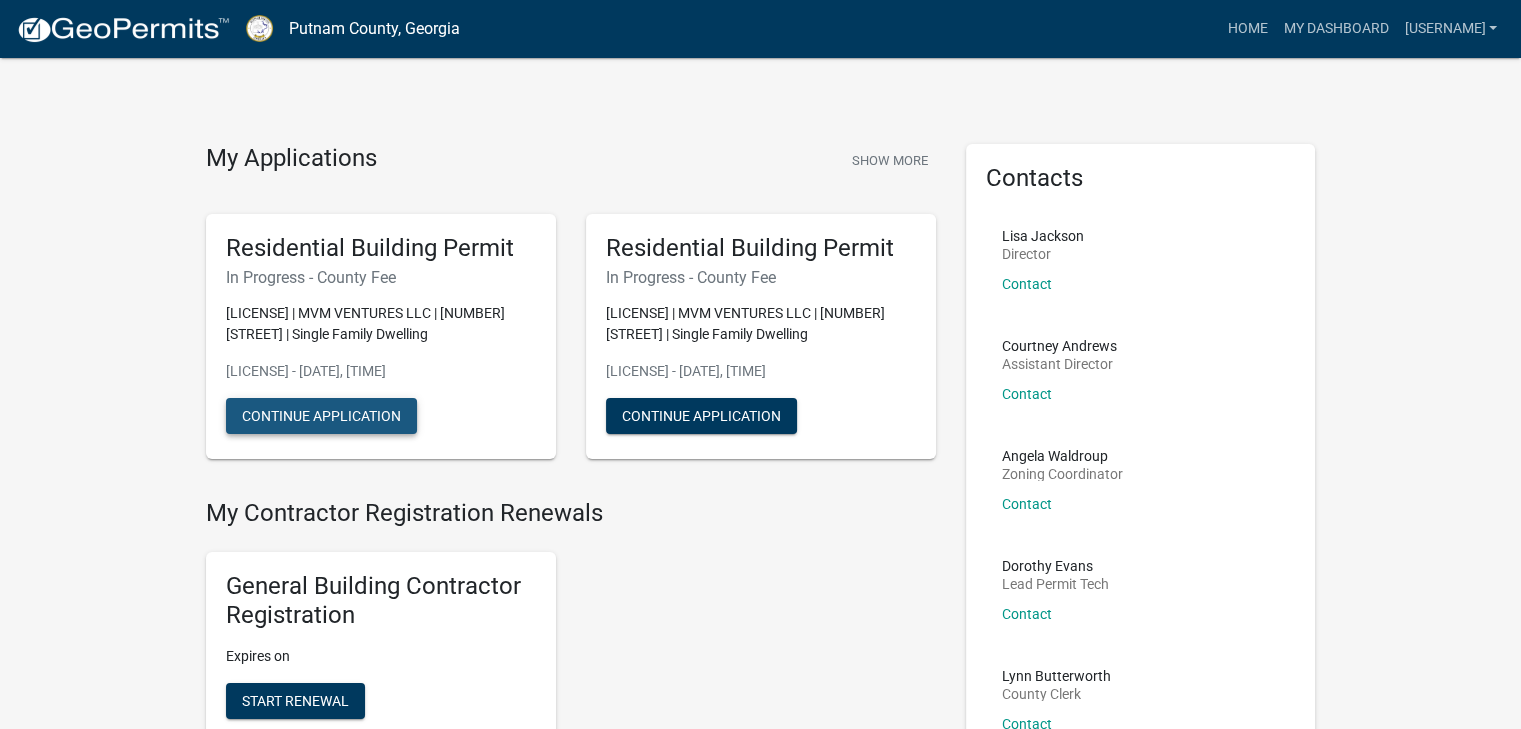 click on "Continue Application" 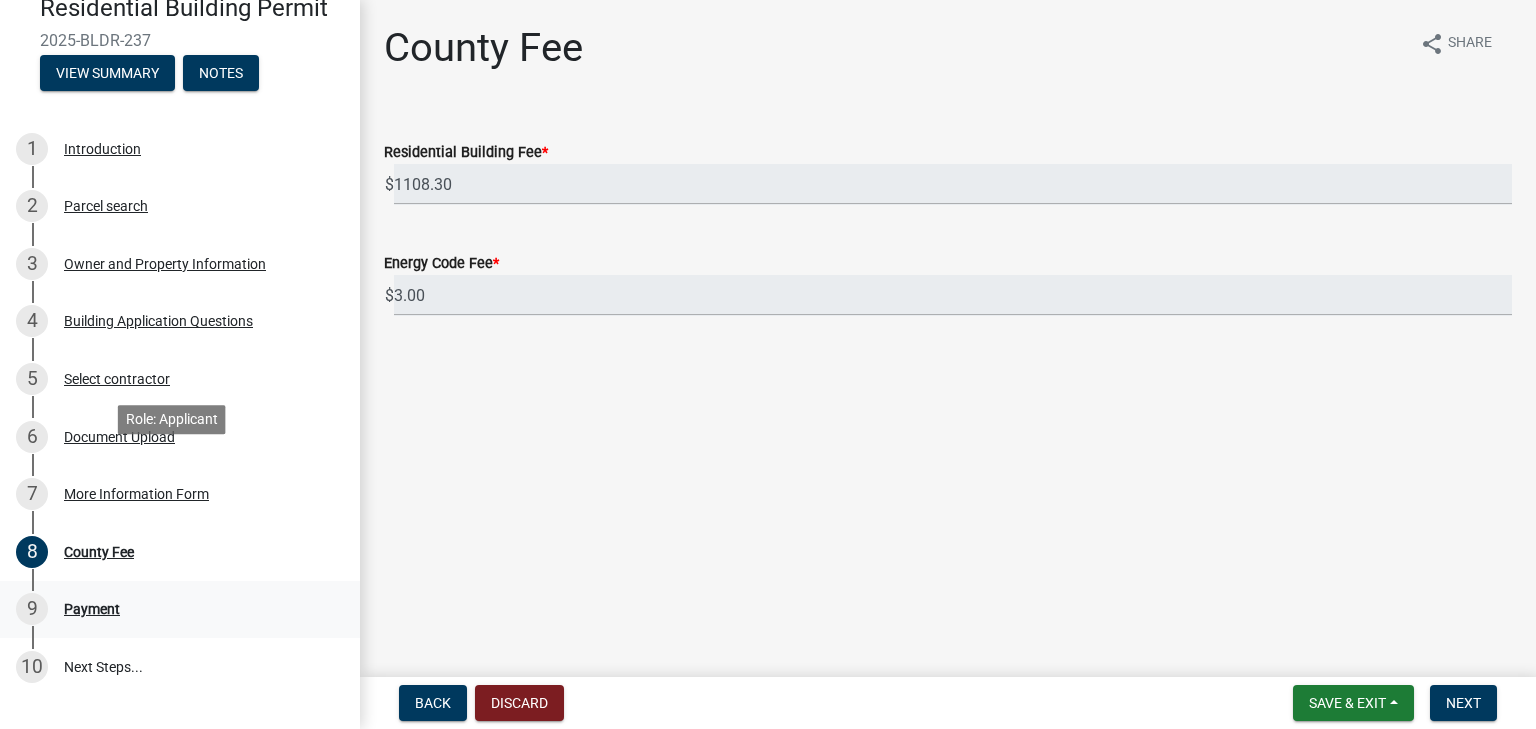 scroll, scrollTop: 285, scrollLeft: 0, axis: vertical 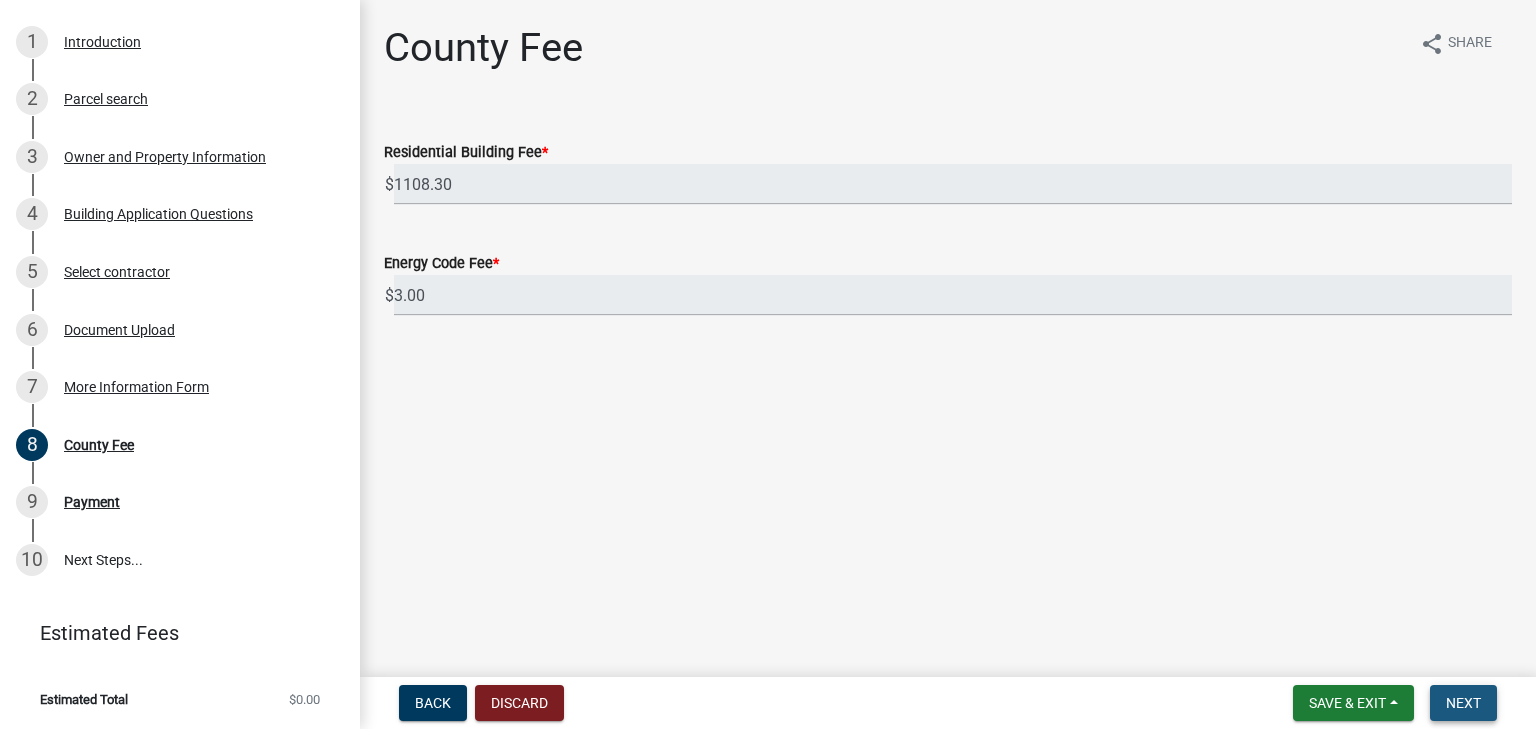 click on "Next" at bounding box center (1463, 703) 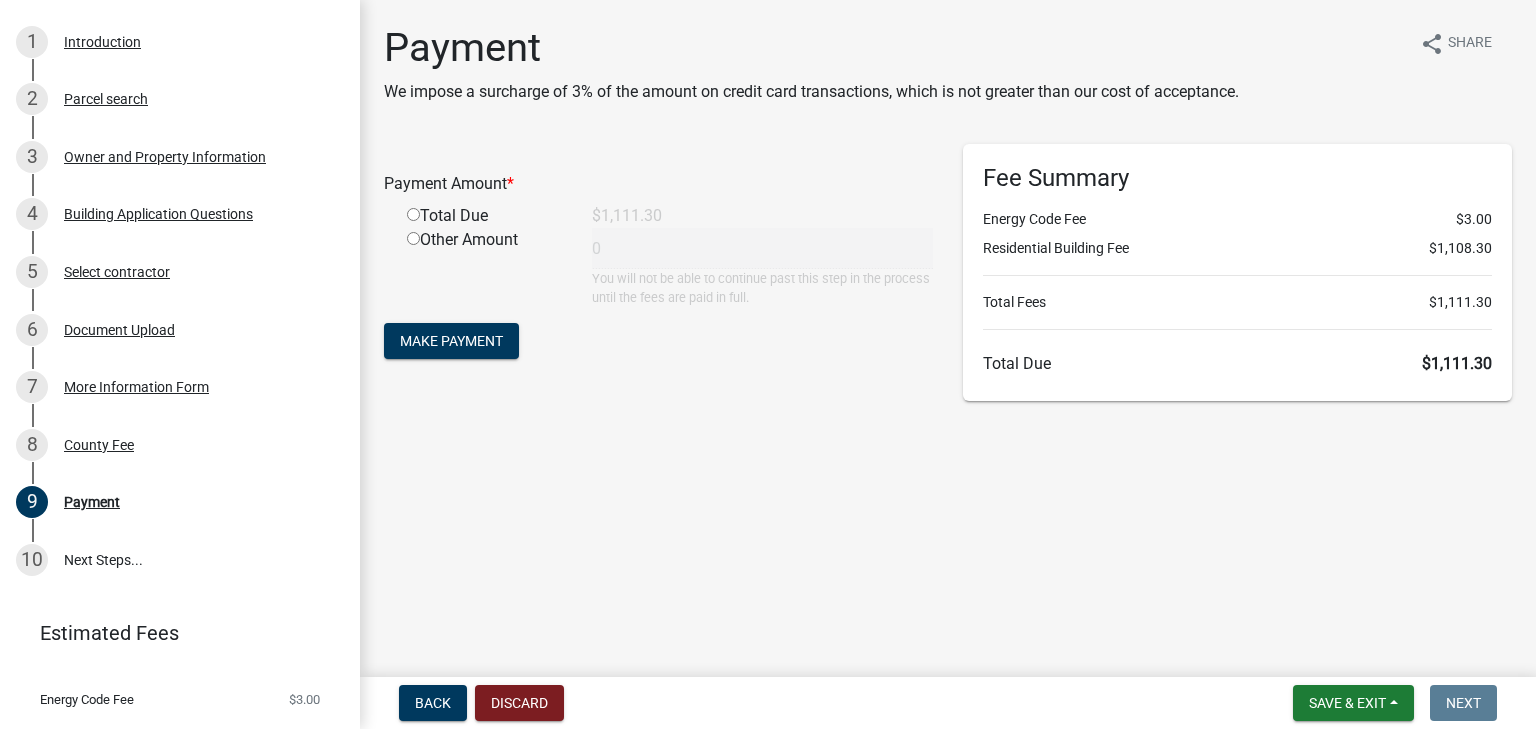 click 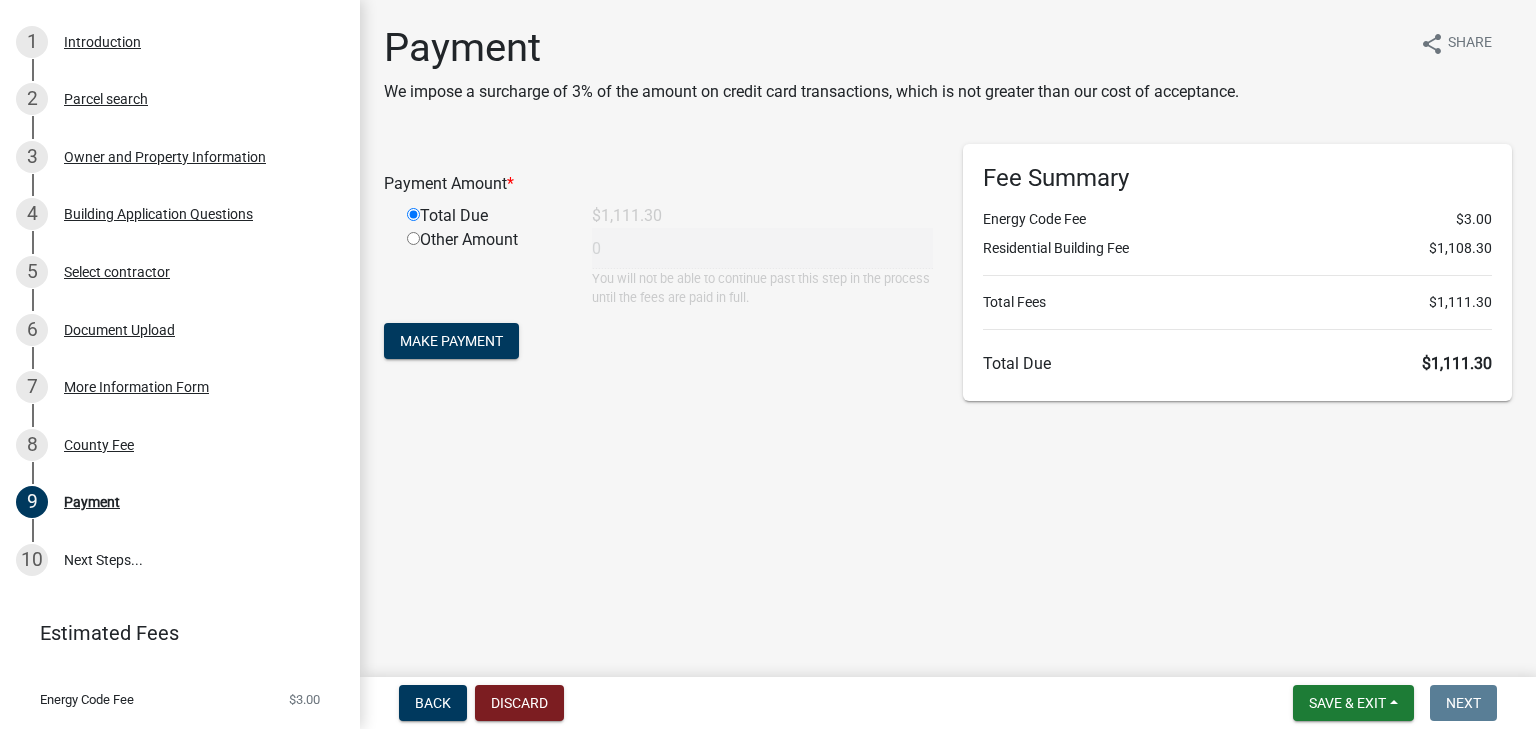 type on "1111.3" 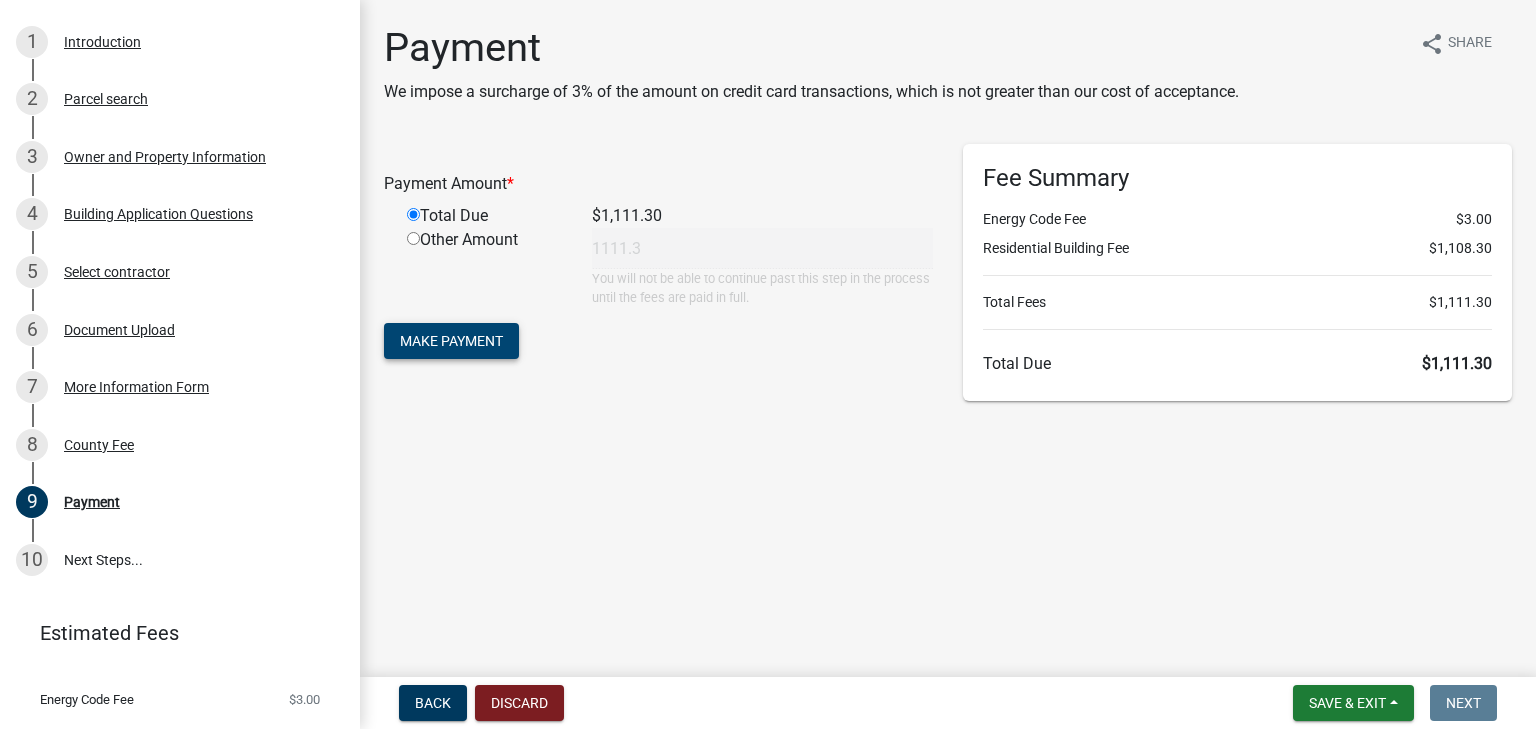click on "Make Payment" 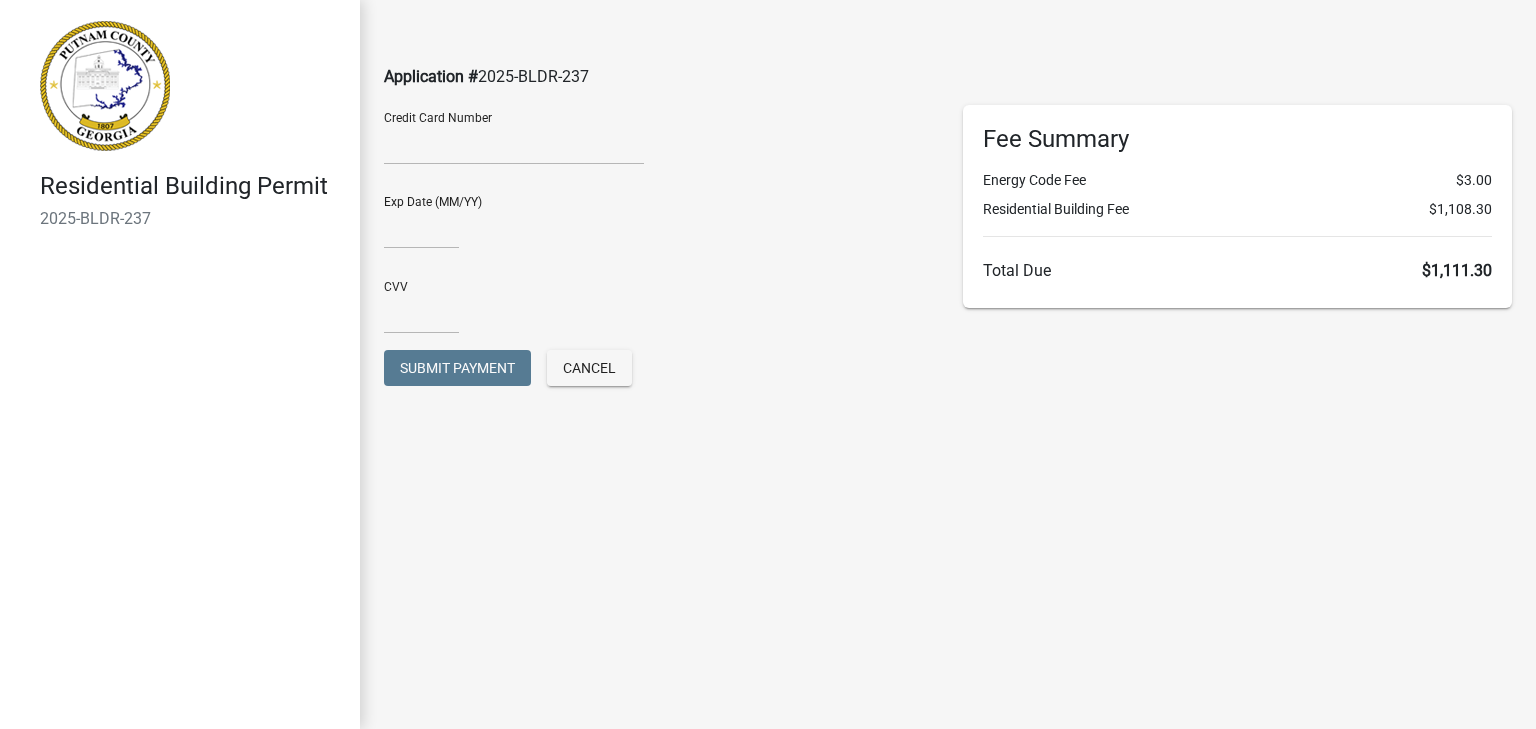 scroll, scrollTop: 0, scrollLeft: 0, axis: both 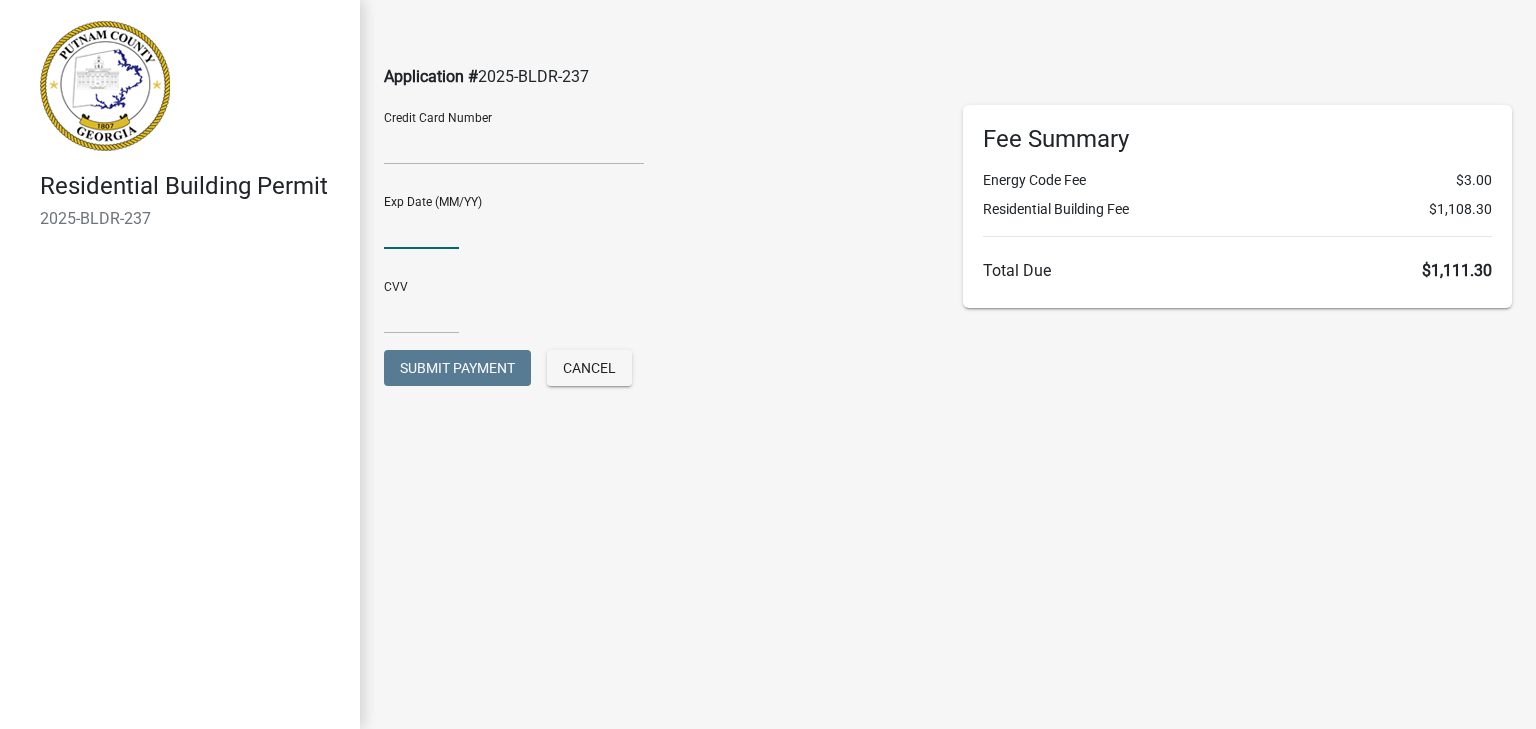 click 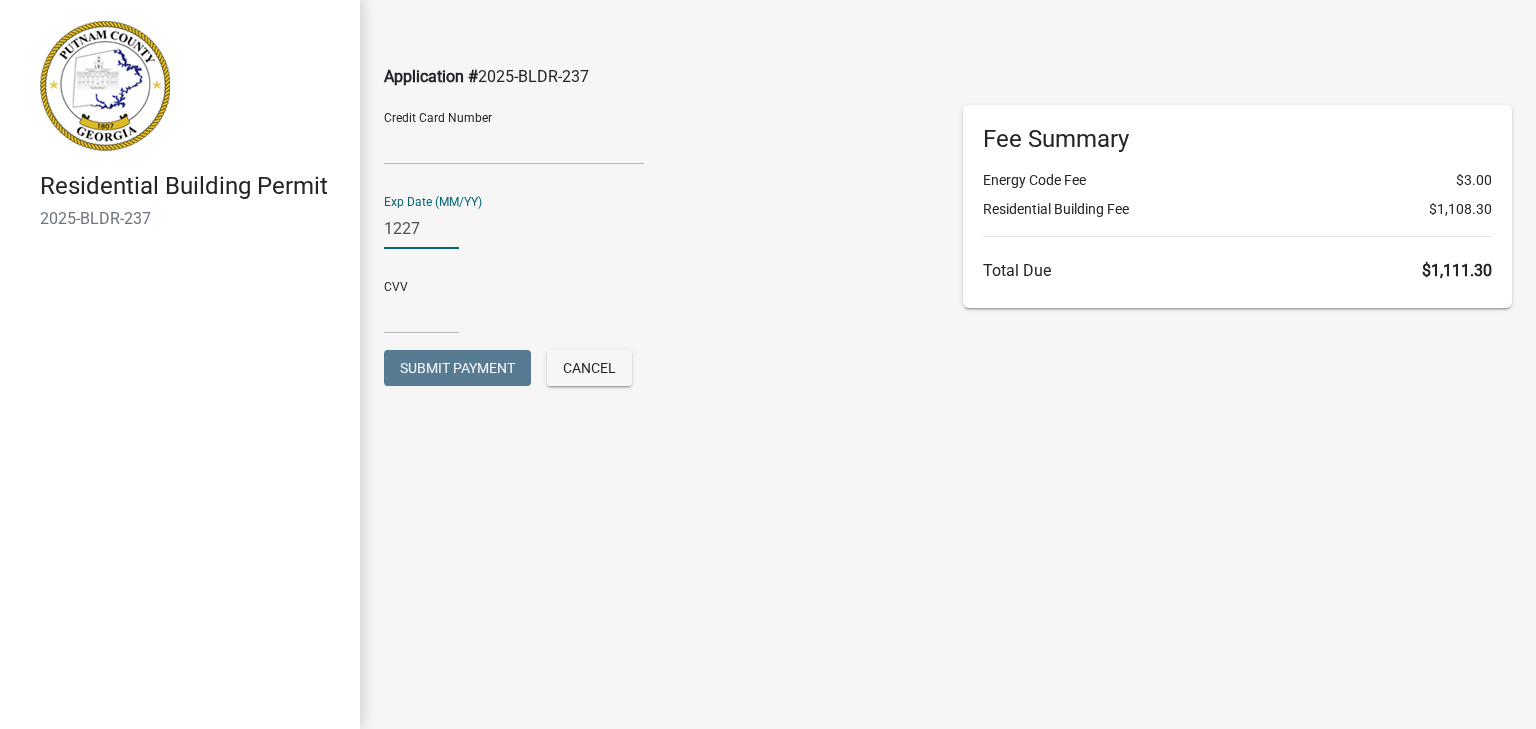 type on "1227" 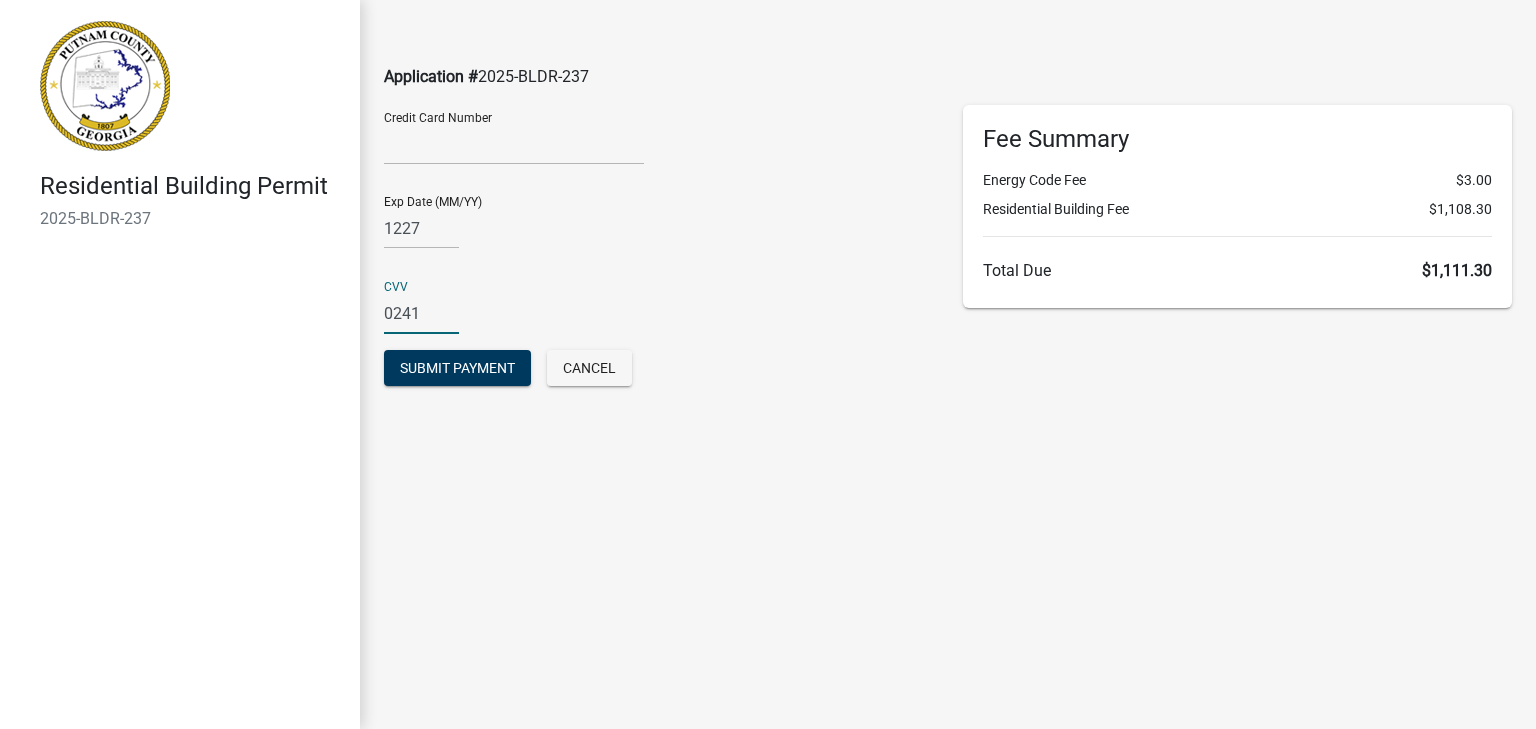 type on "0241" 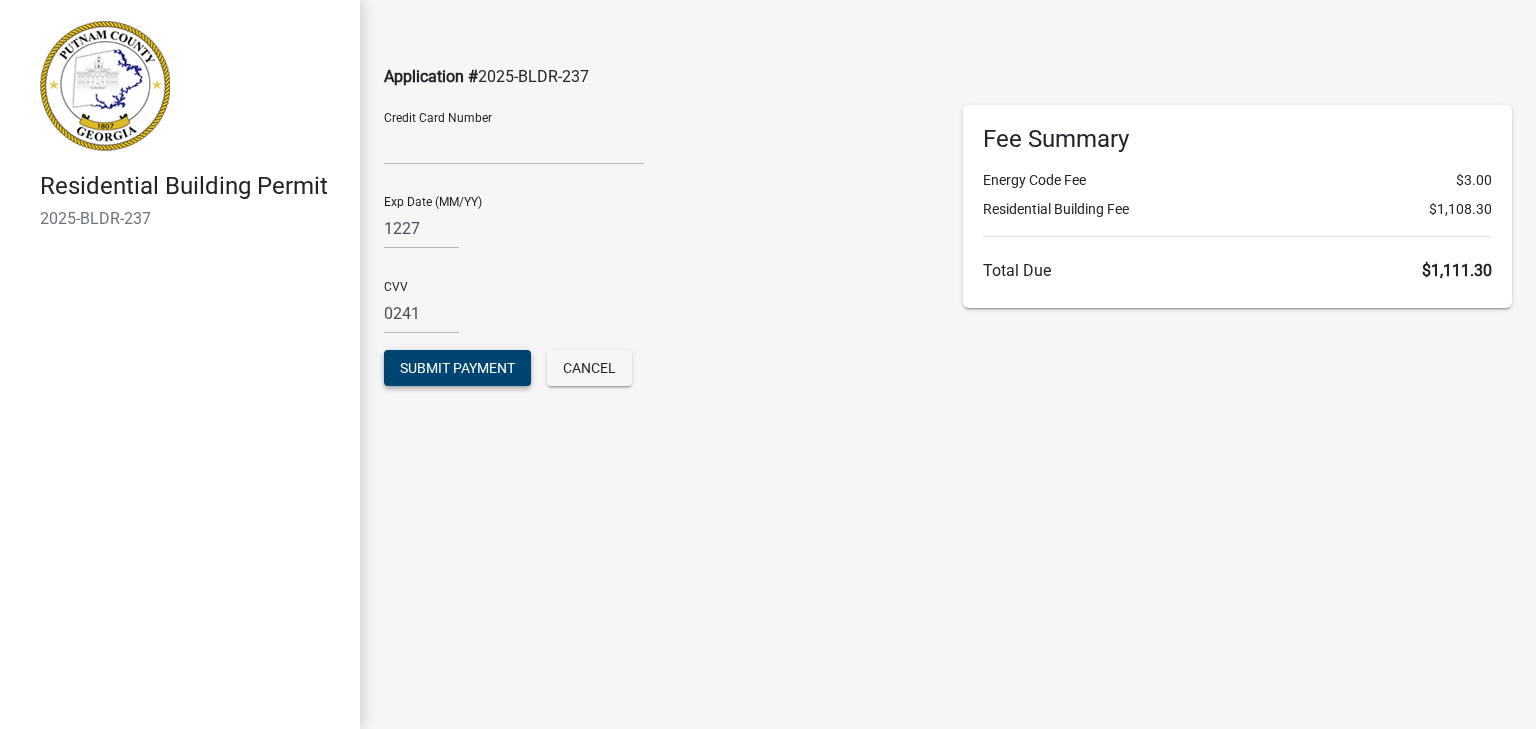 click on "Submit Payment" 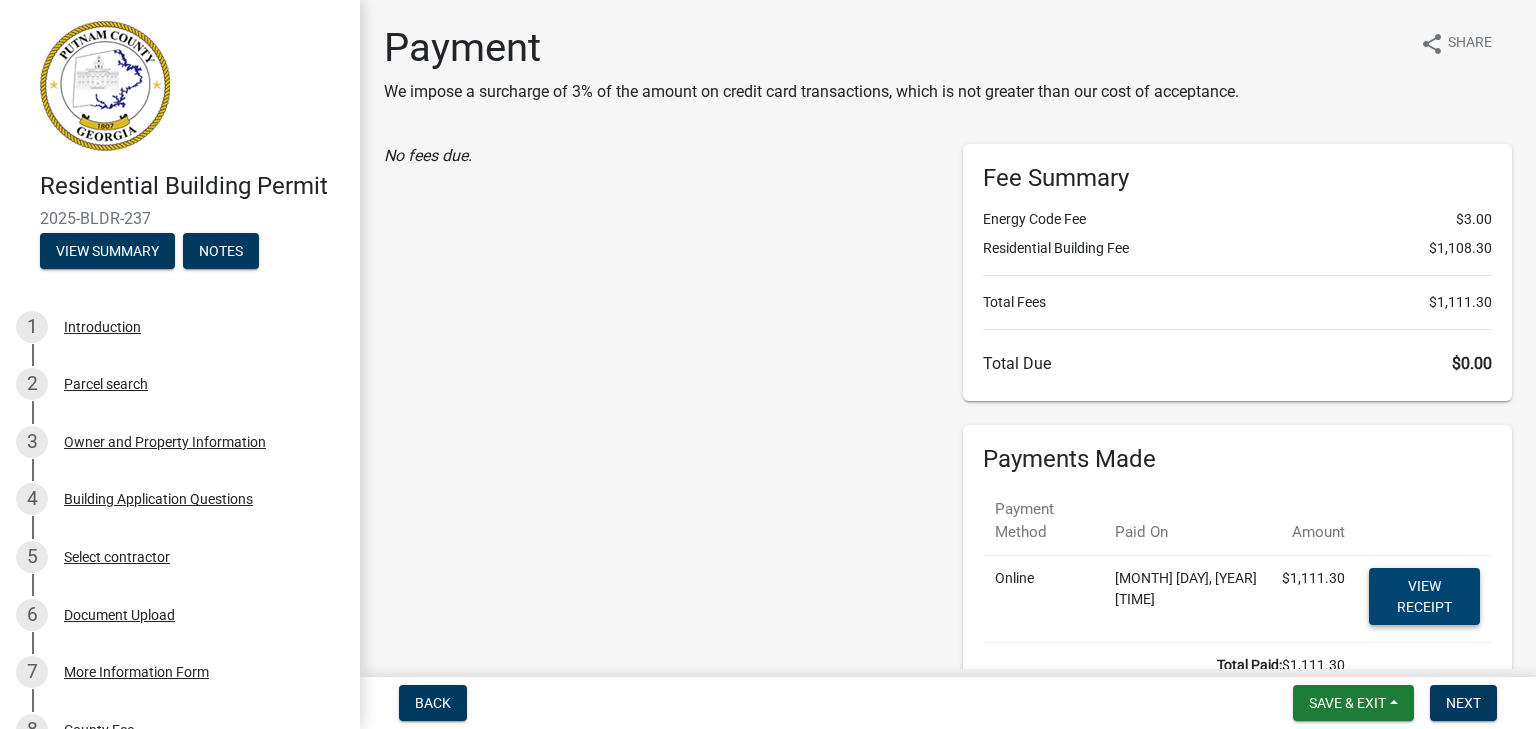 click on "View receipt" 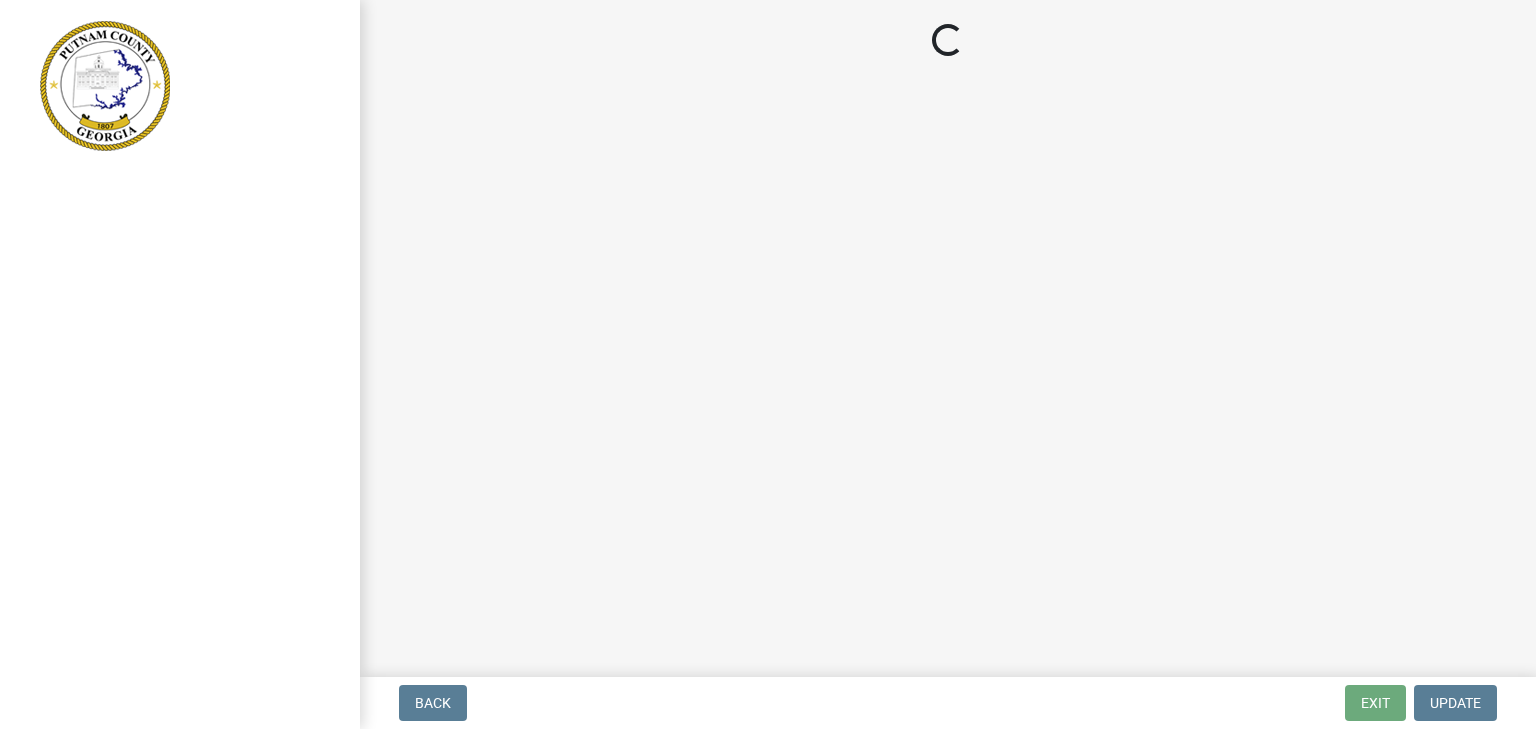 scroll, scrollTop: 0, scrollLeft: 0, axis: both 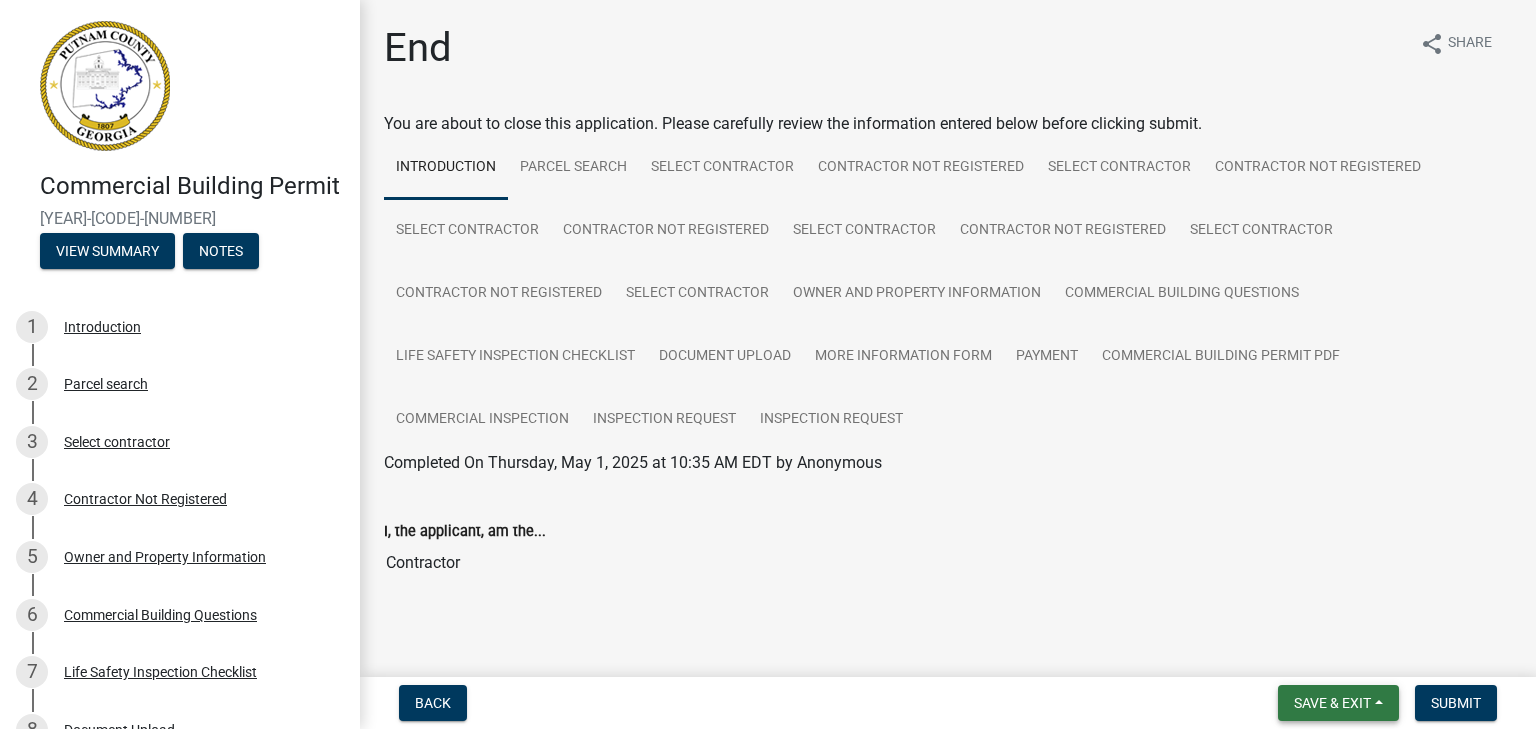 click on "Save & Exit" at bounding box center (1332, 703) 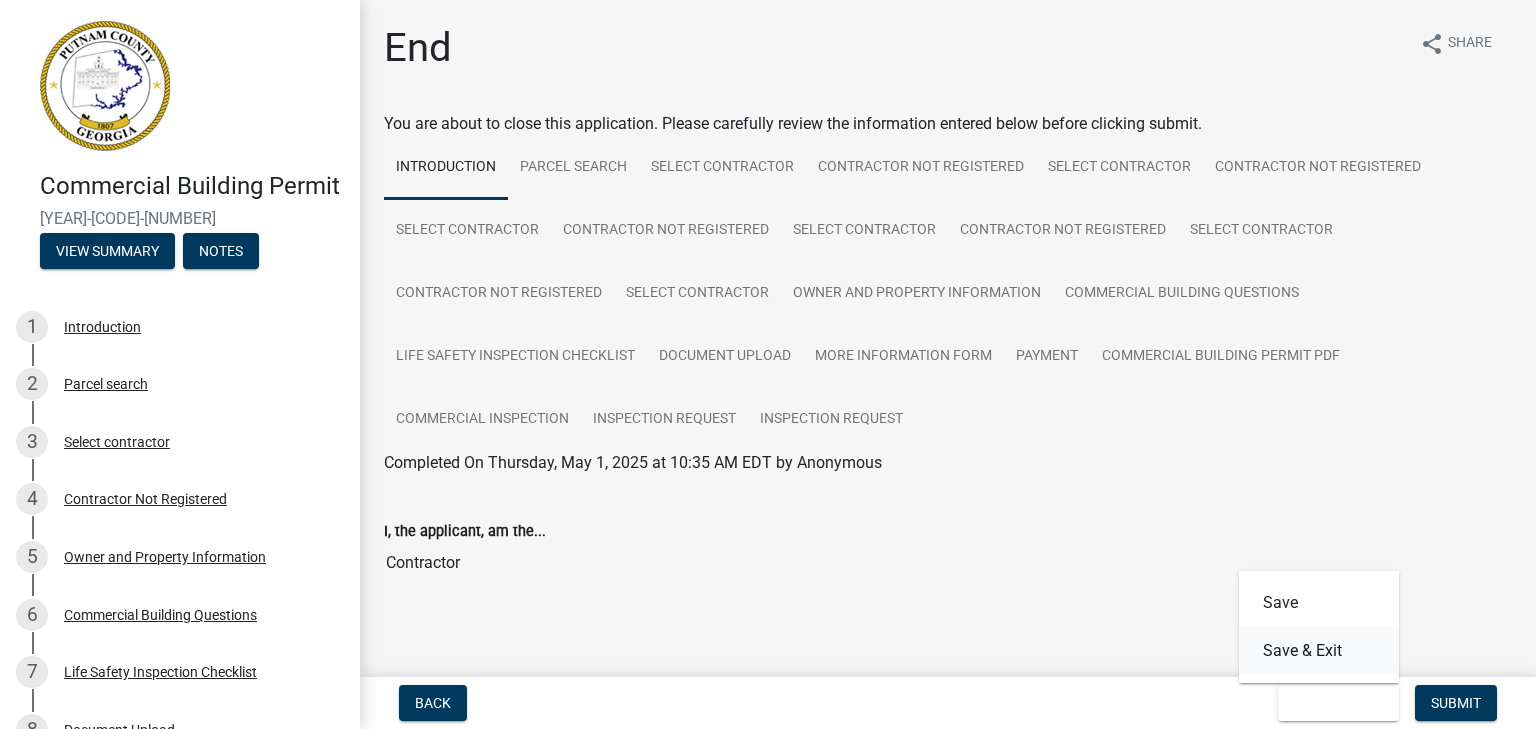click on "Save & Exit" at bounding box center [1319, 651] 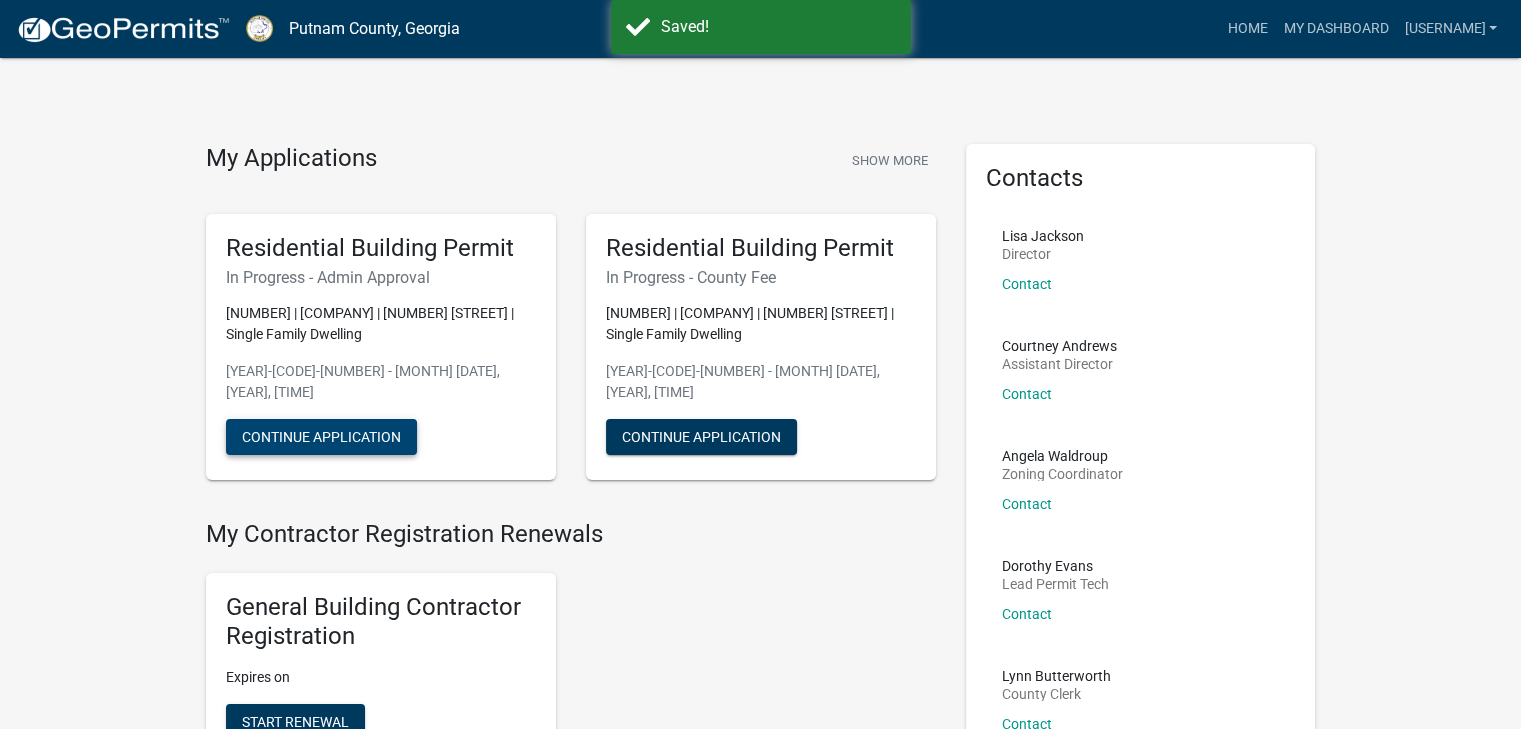 click on "Continue Application" 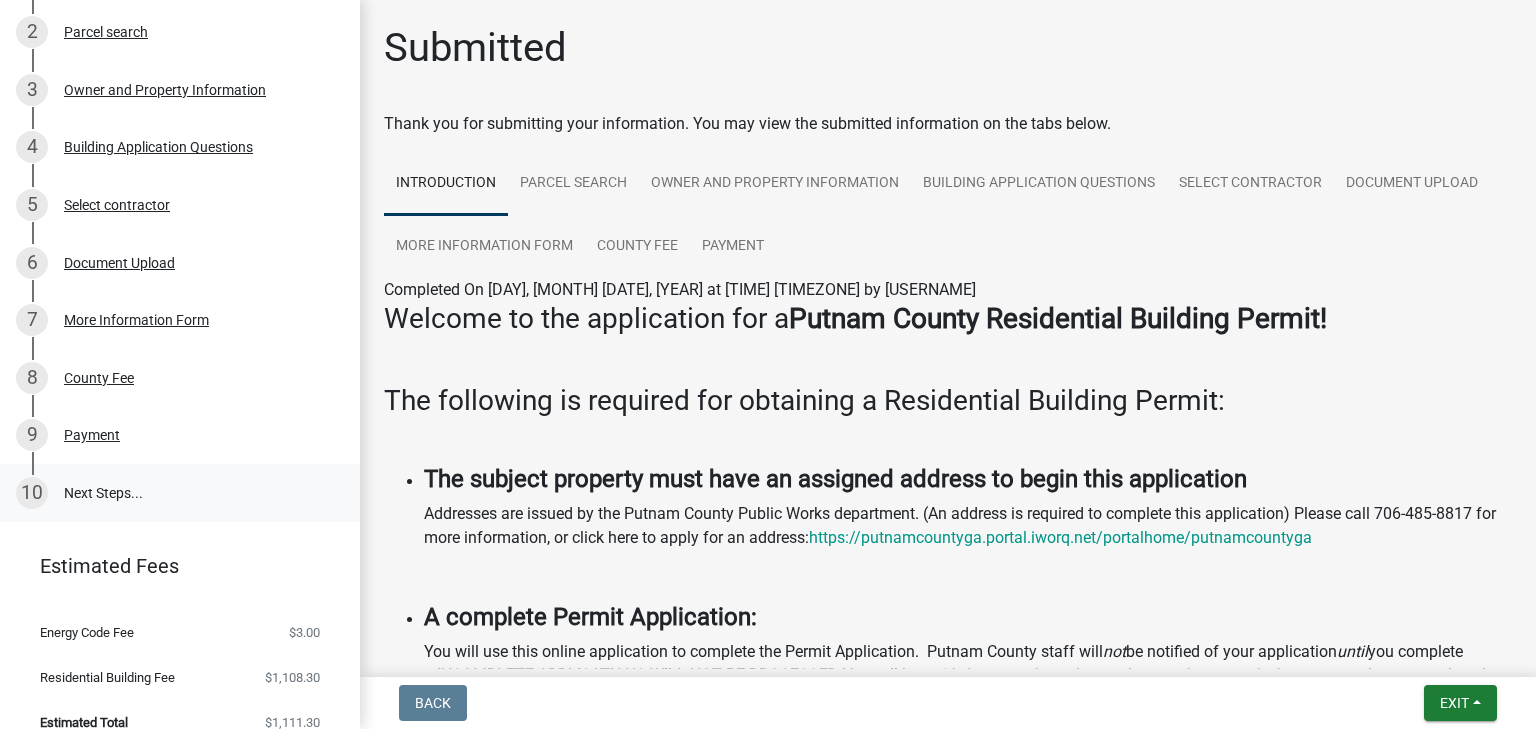 scroll, scrollTop: 375, scrollLeft: 0, axis: vertical 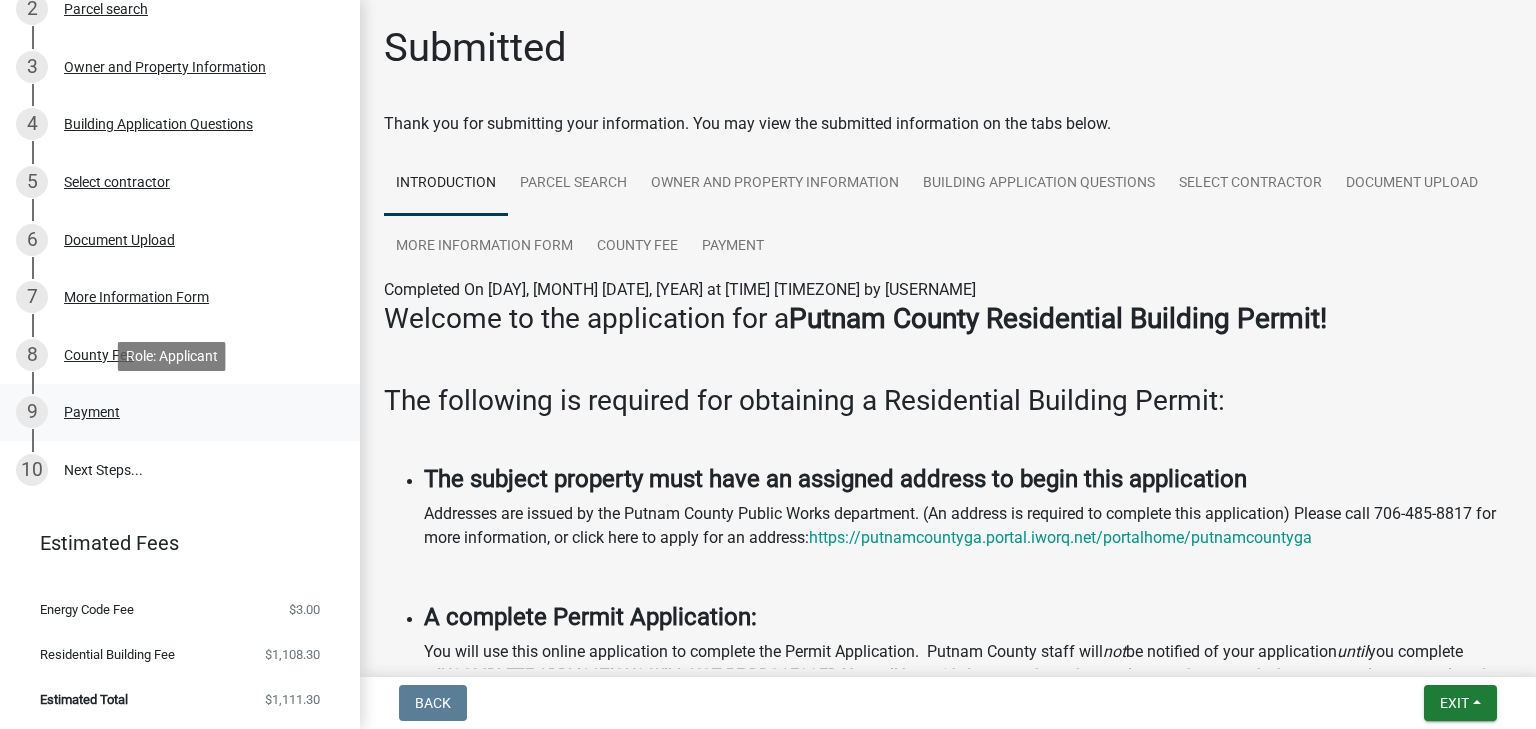 click on "9     Payment" at bounding box center [172, 412] 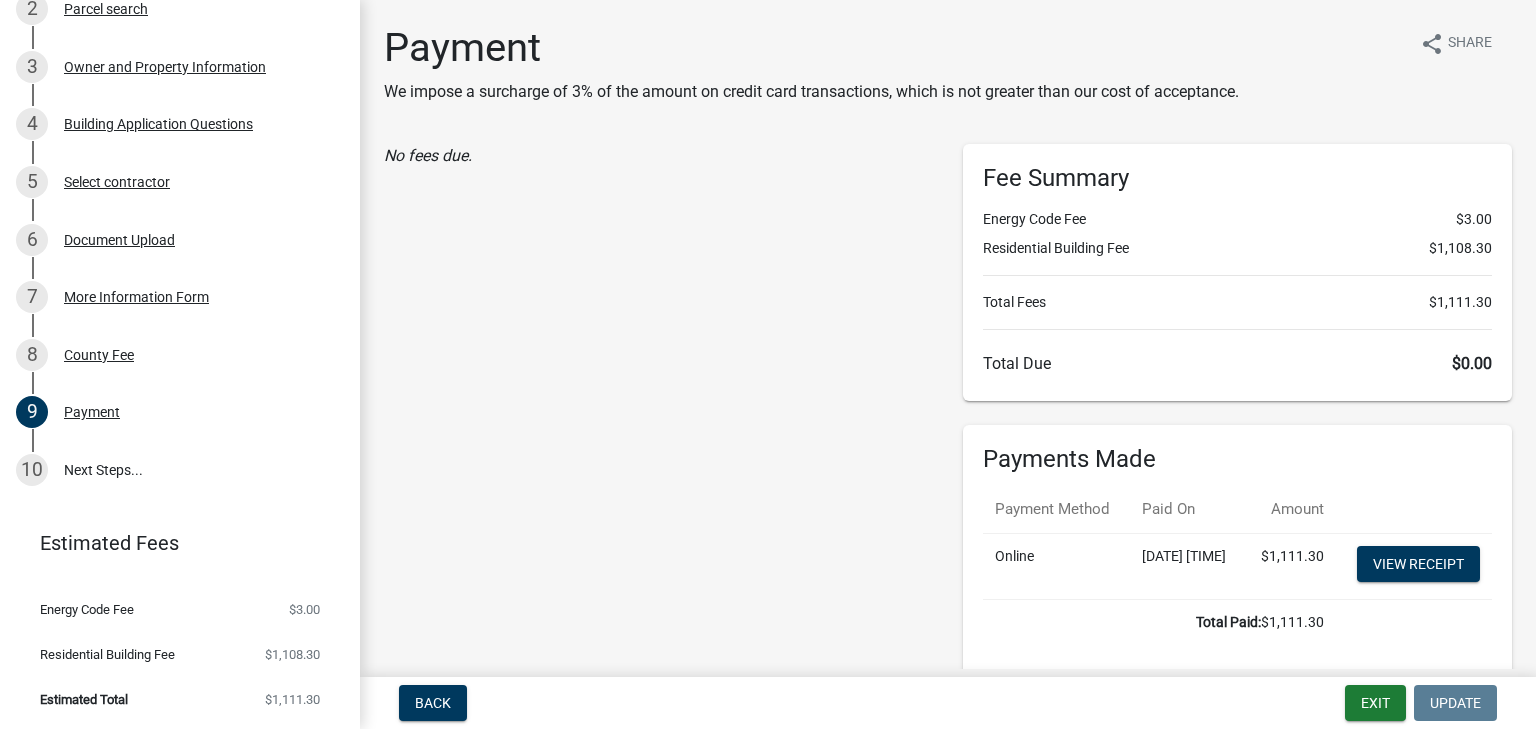 scroll, scrollTop: 132, scrollLeft: 0, axis: vertical 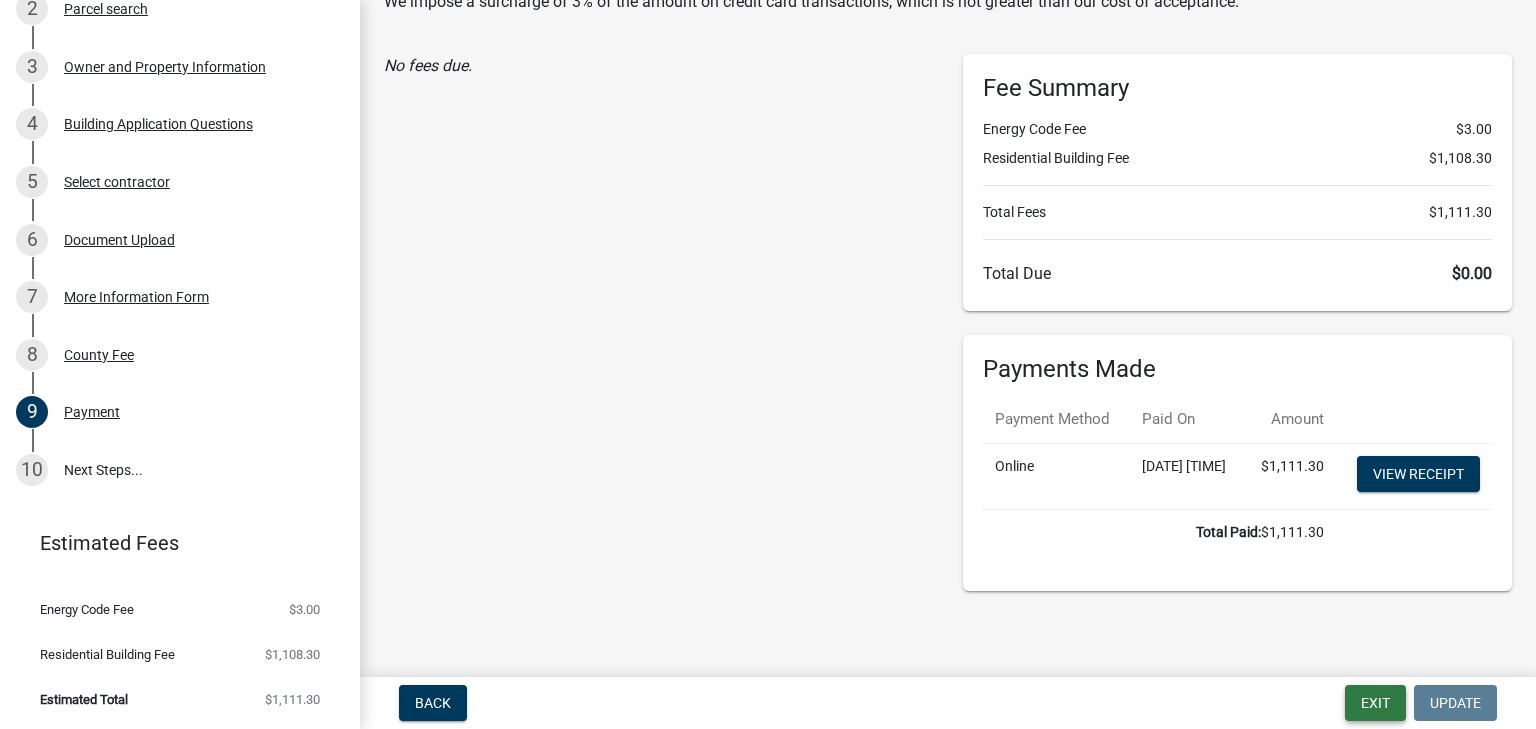 click on "Exit" at bounding box center (1375, 703) 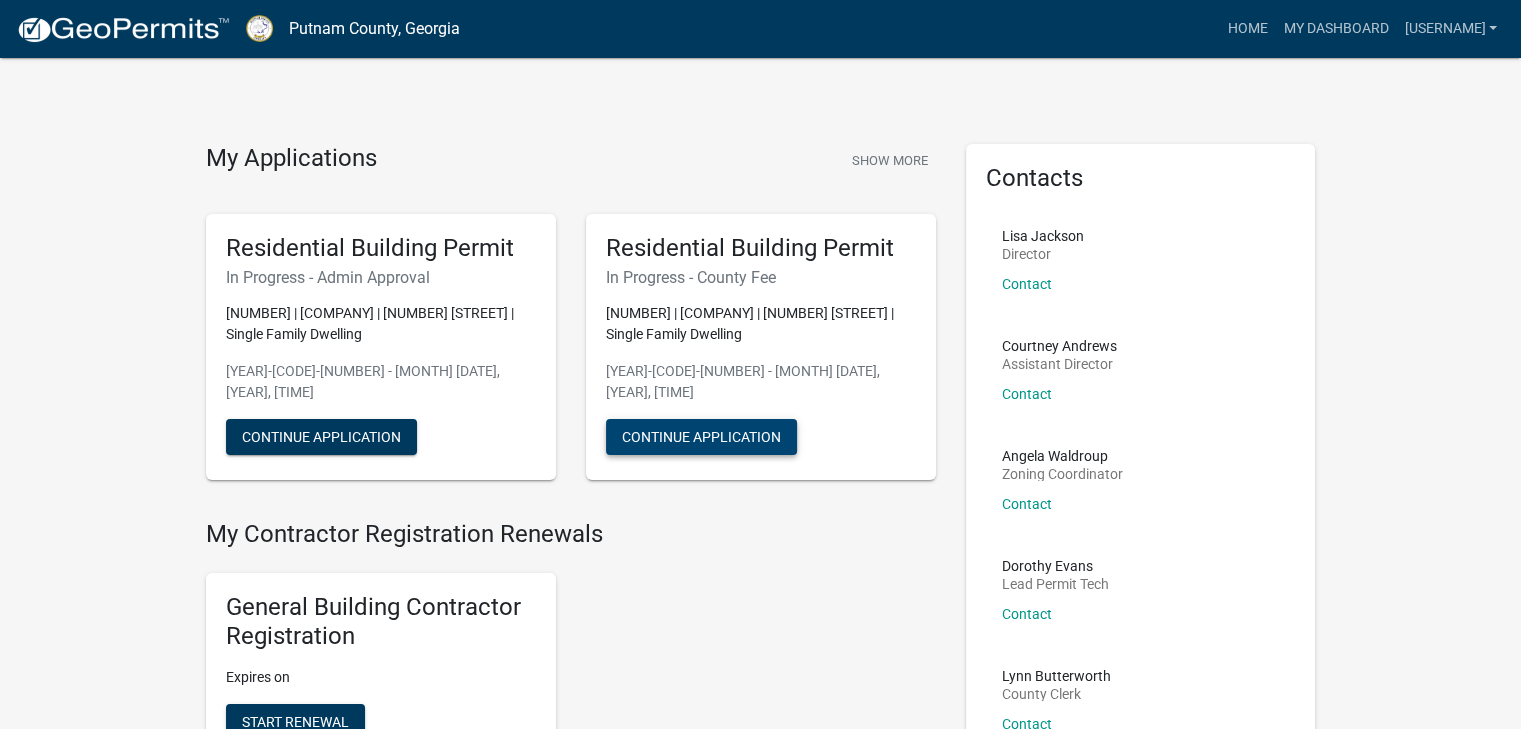 click on "Continue Application" 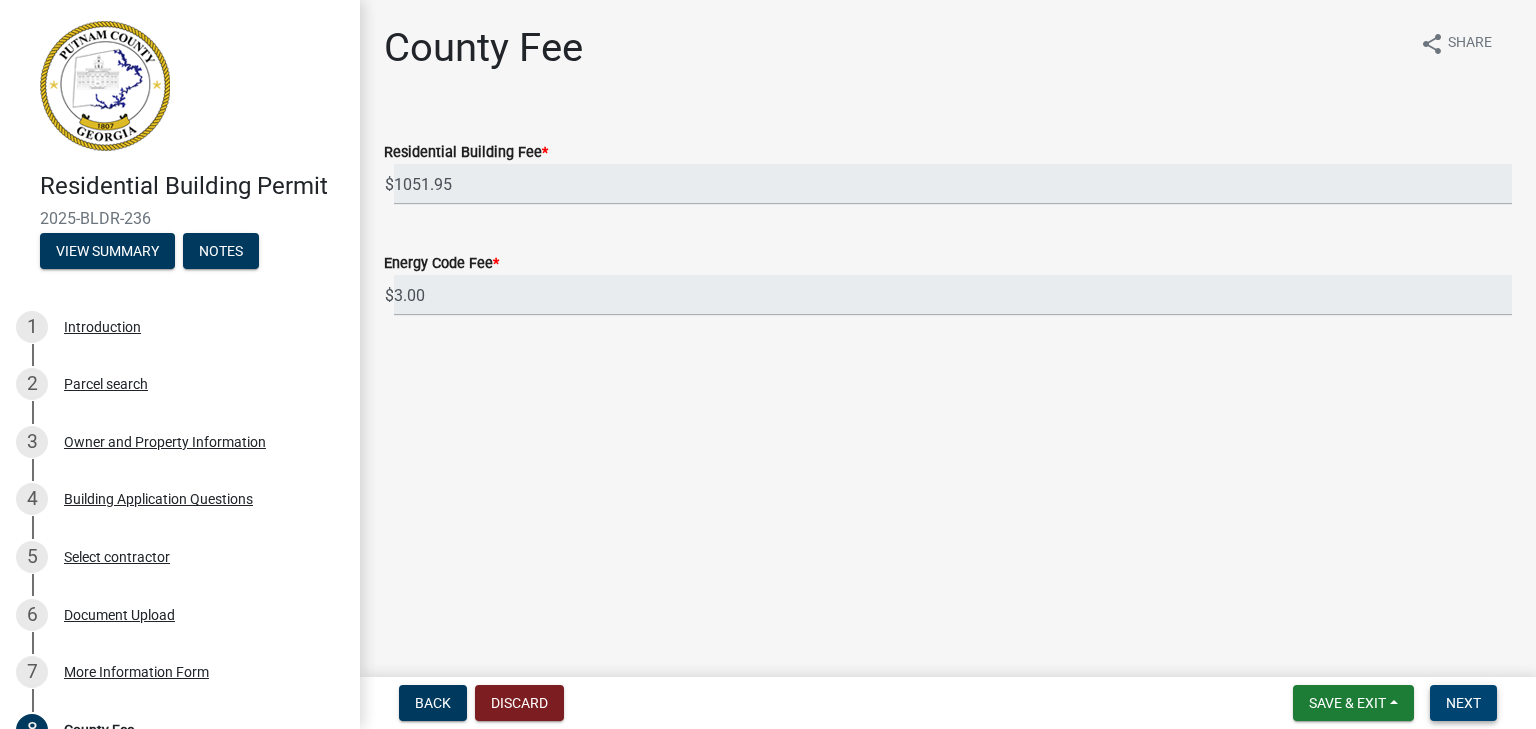 click on "Next" at bounding box center (1463, 703) 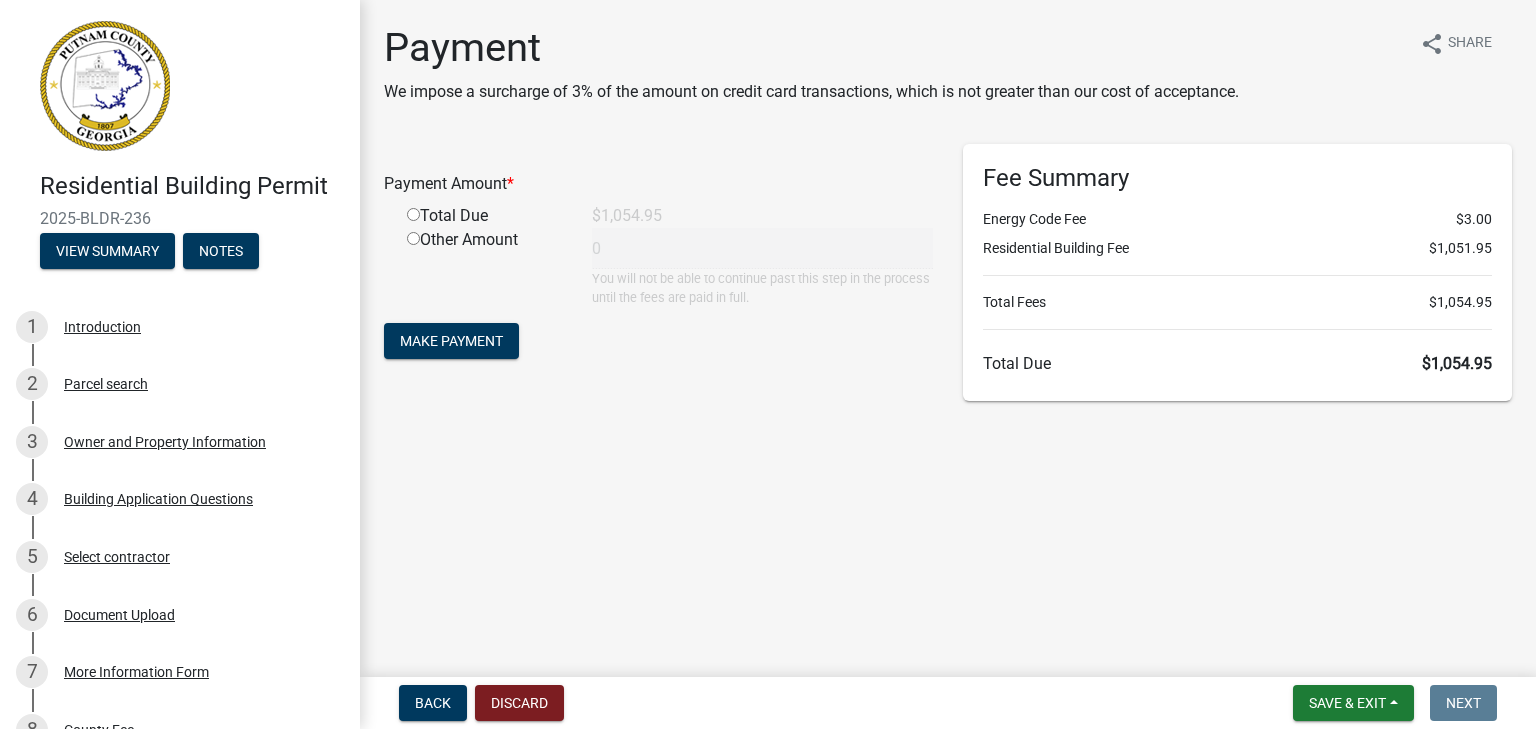click 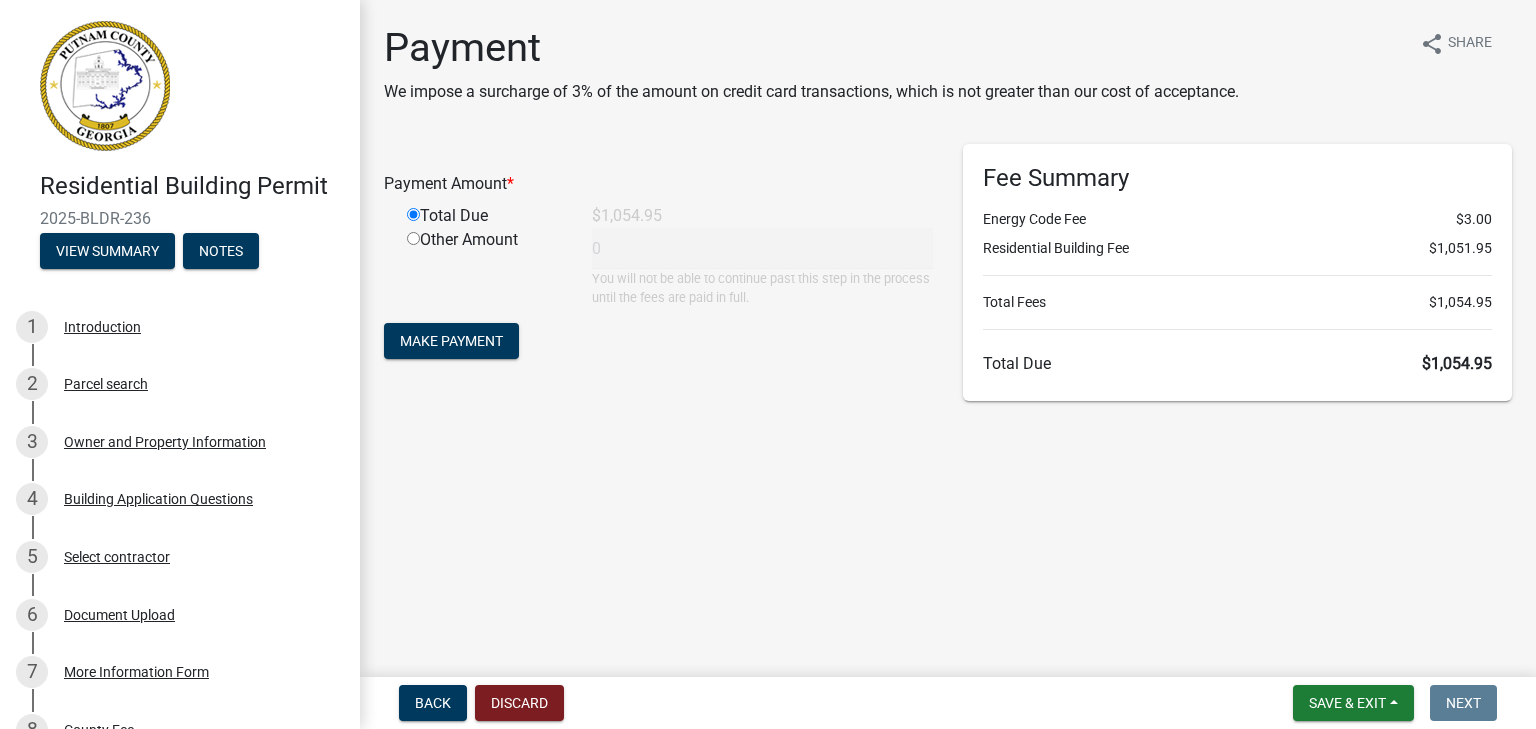 type on "1054.95" 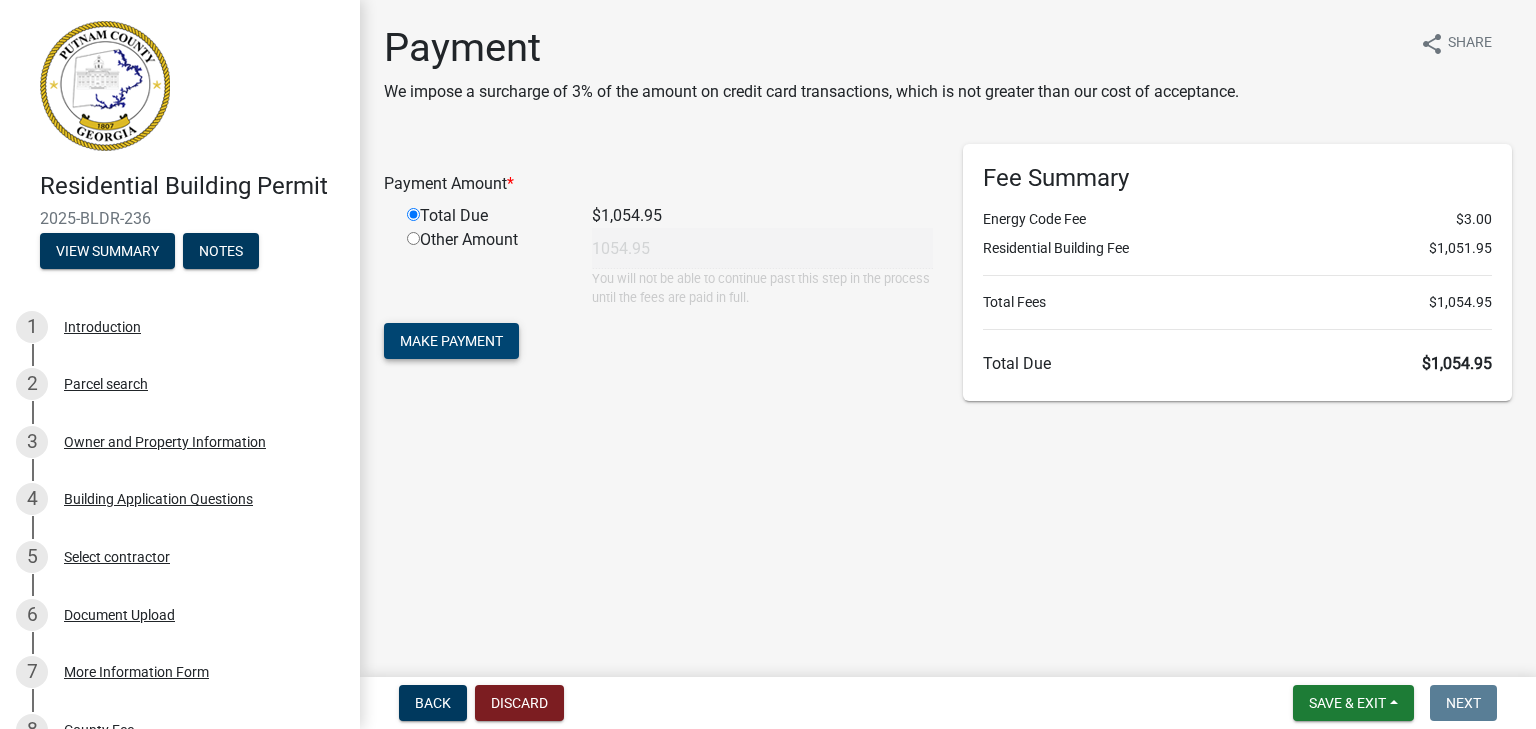 click on "Make Payment" 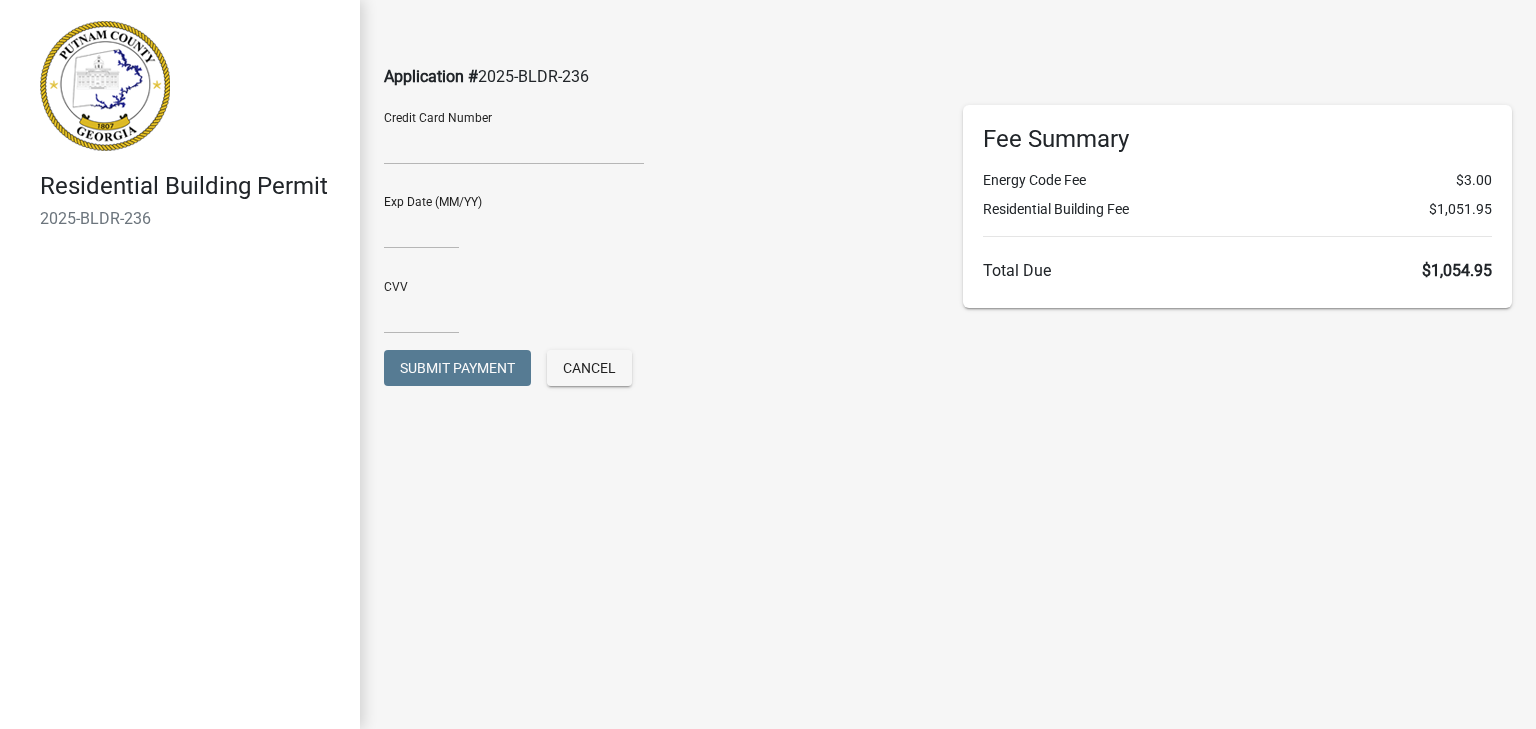 scroll, scrollTop: 0, scrollLeft: 0, axis: both 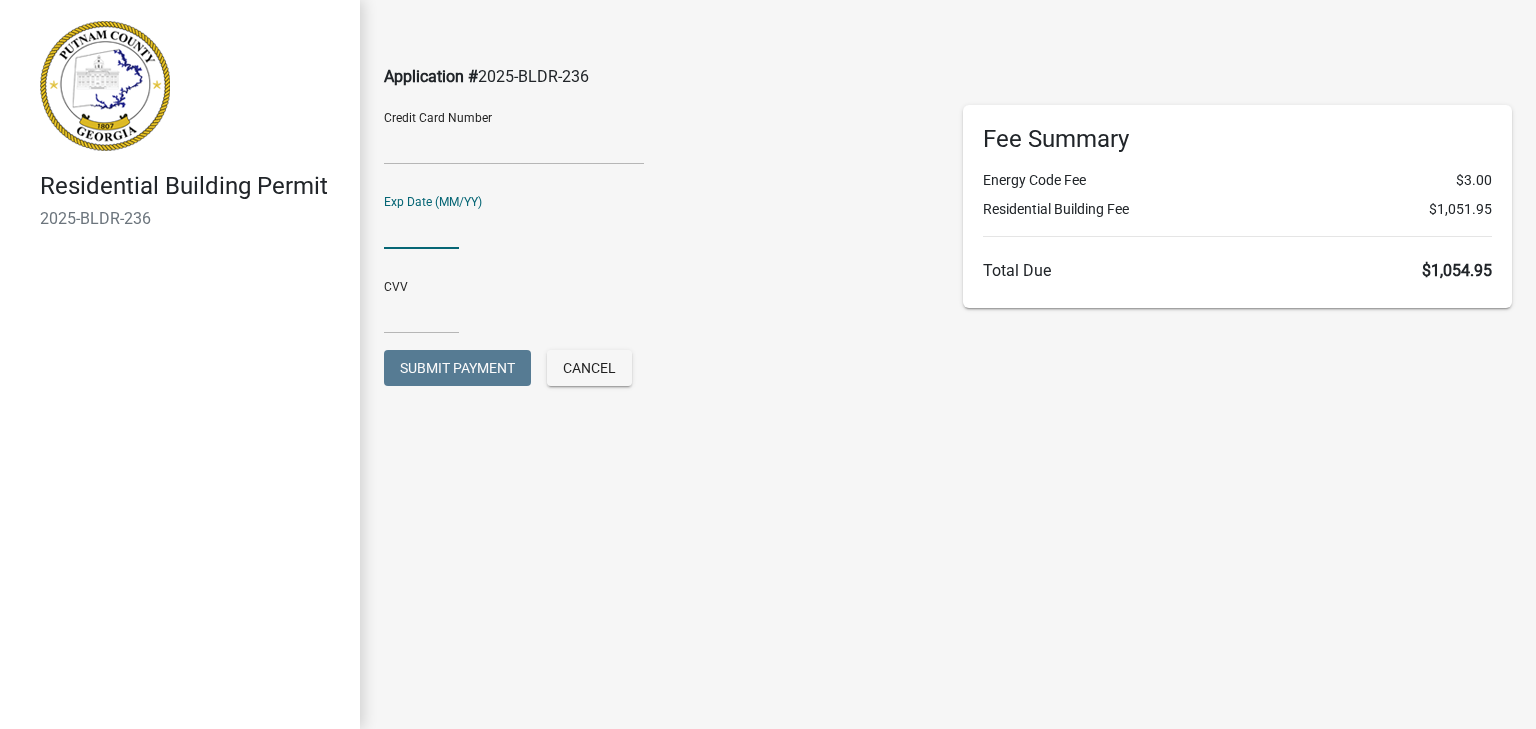 click 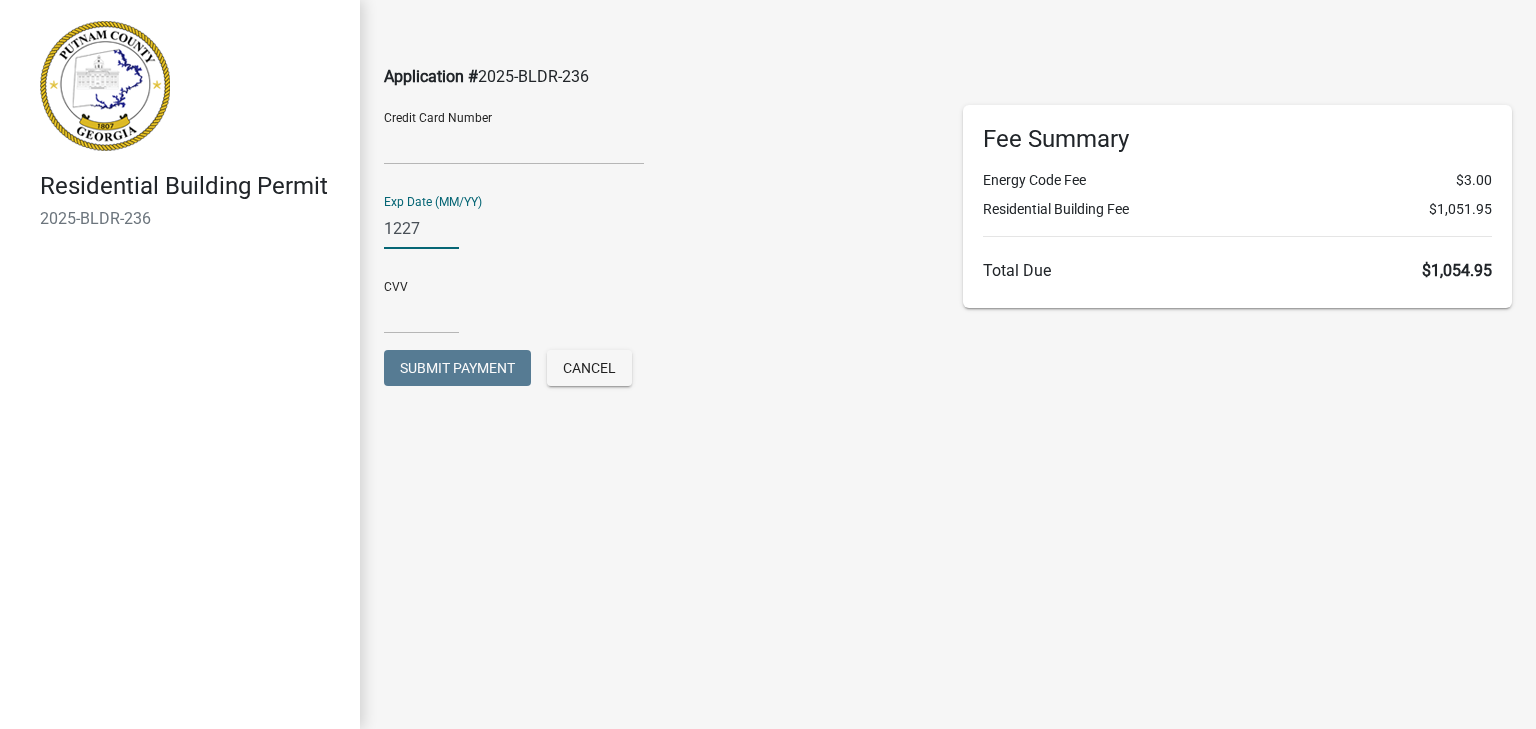 type on "1227" 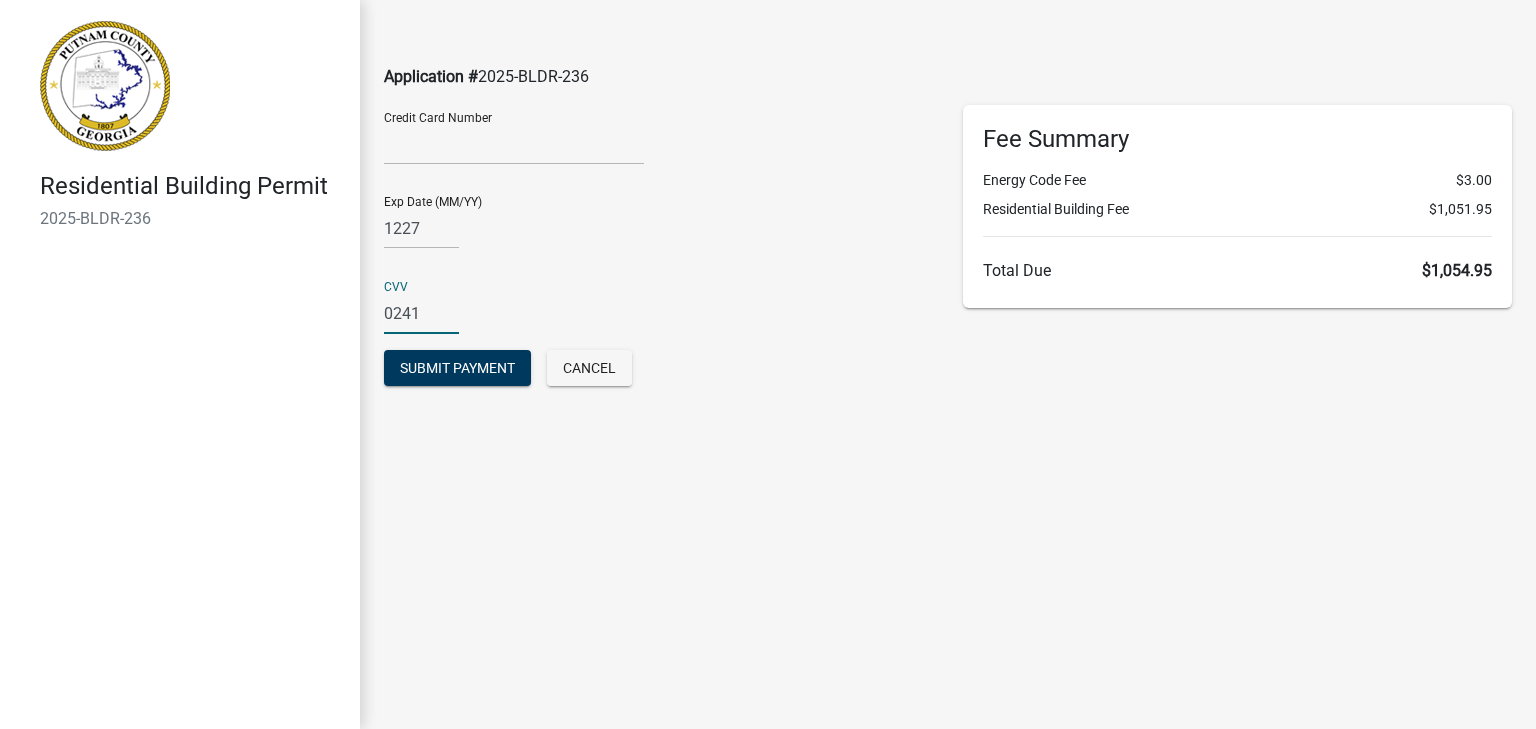type on "0241" 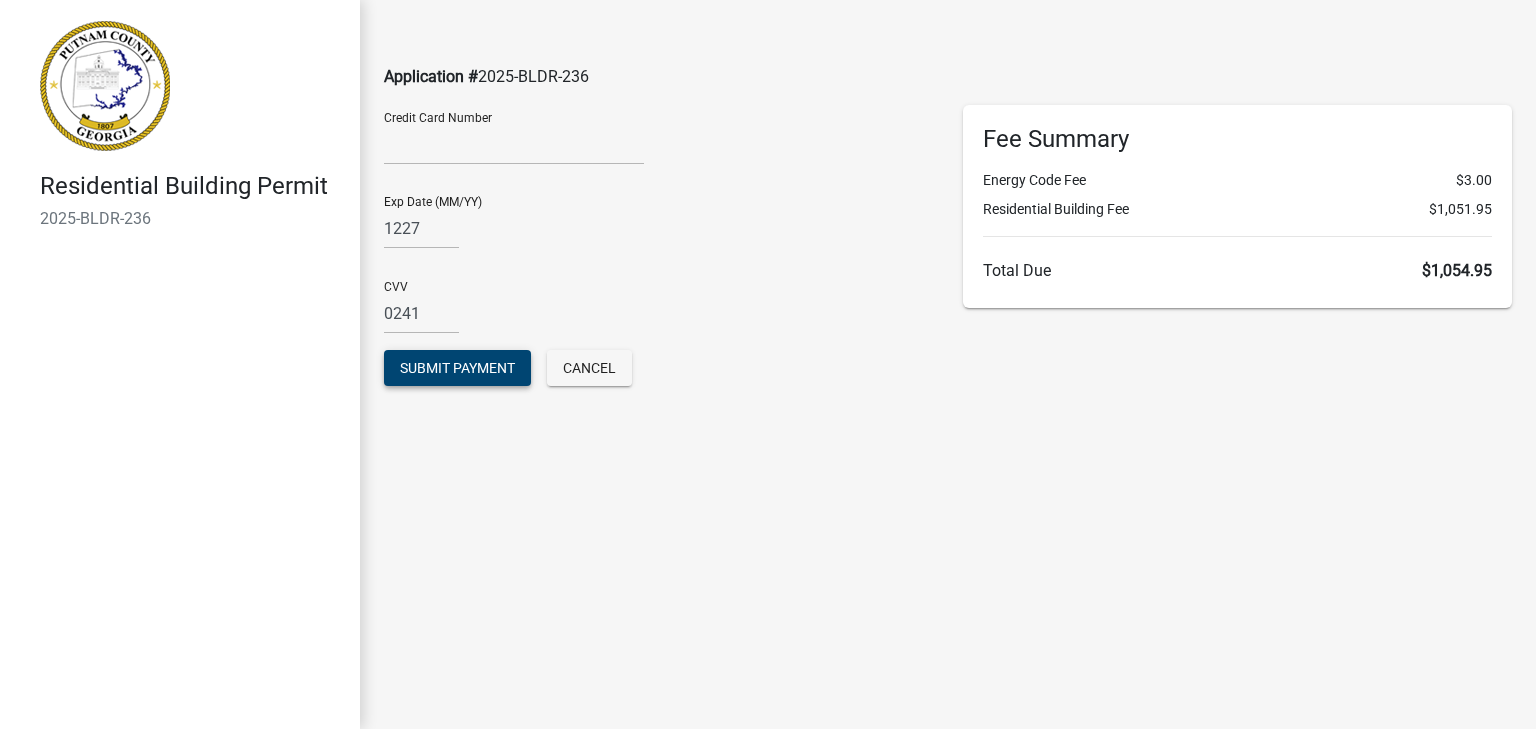 click on "Submit Payment" 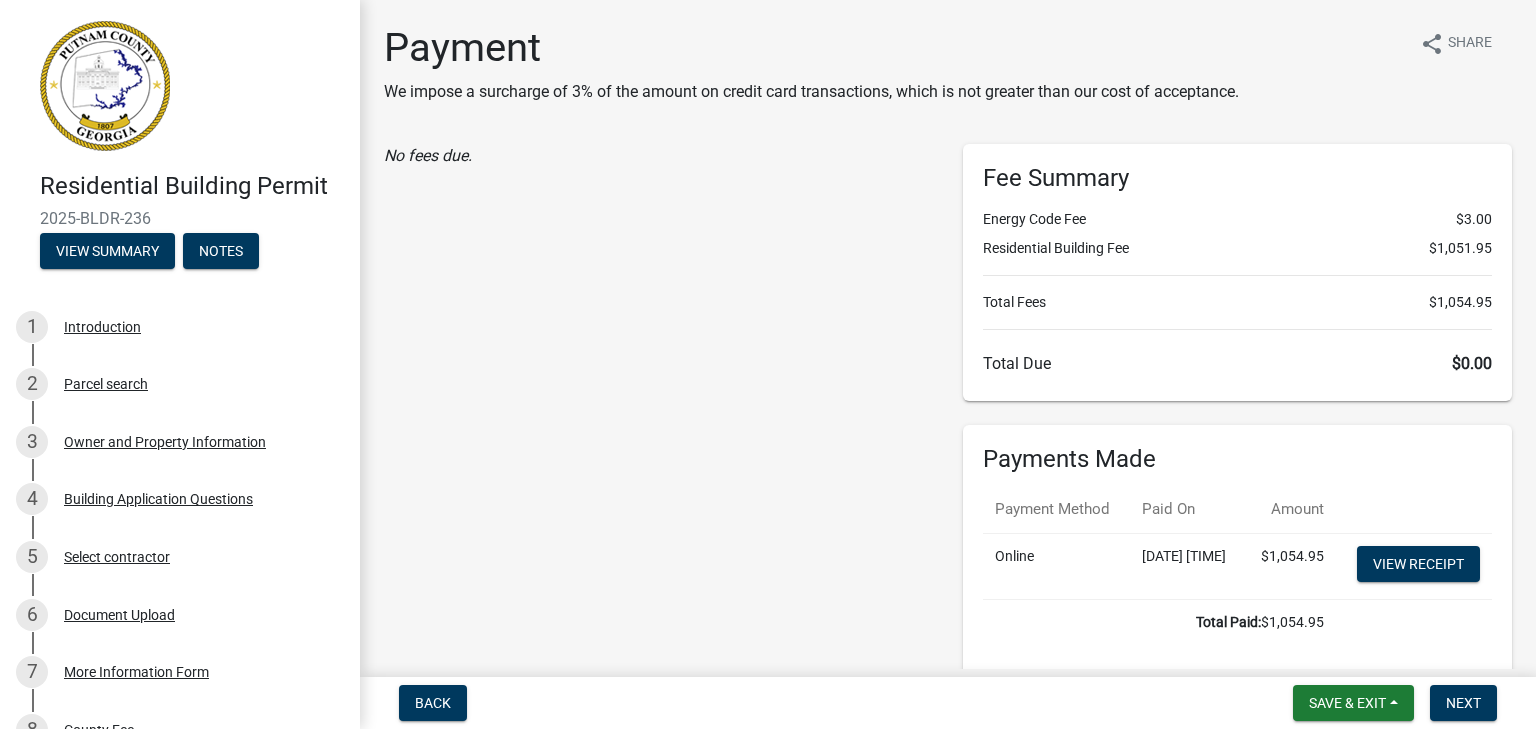 scroll, scrollTop: 132, scrollLeft: 0, axis: vertical 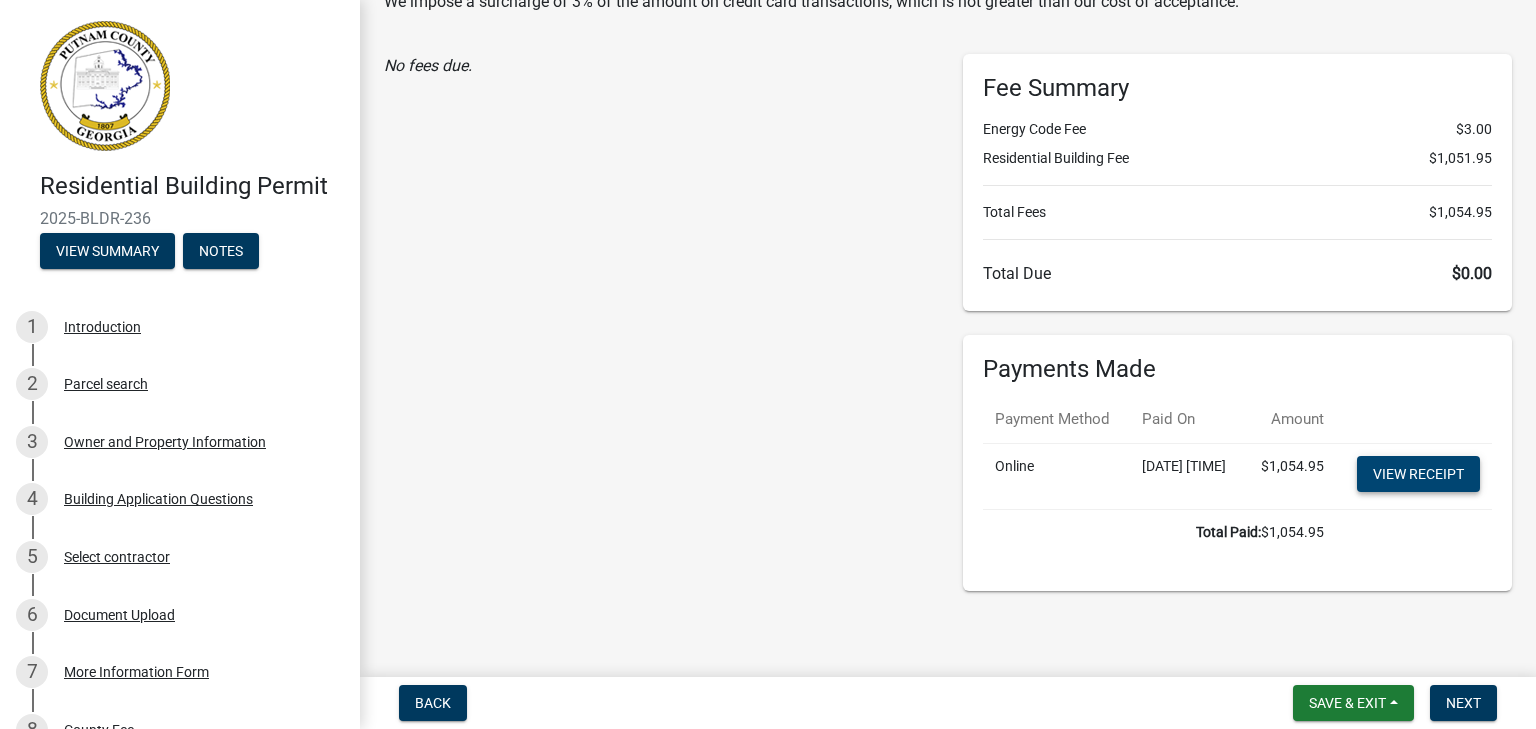 click on "View receipt" 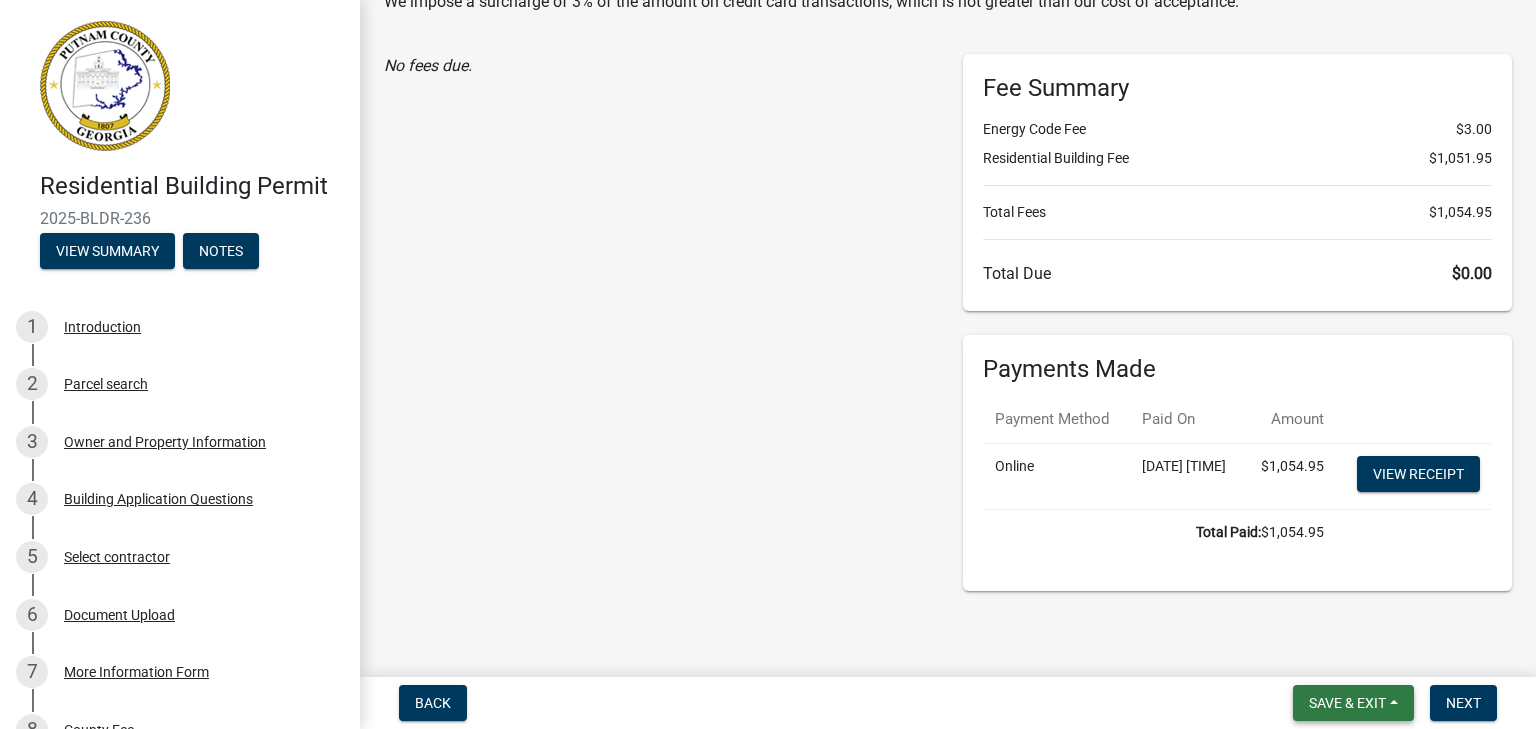 click on "Save & Exit" at bounding box center (1347, 703) 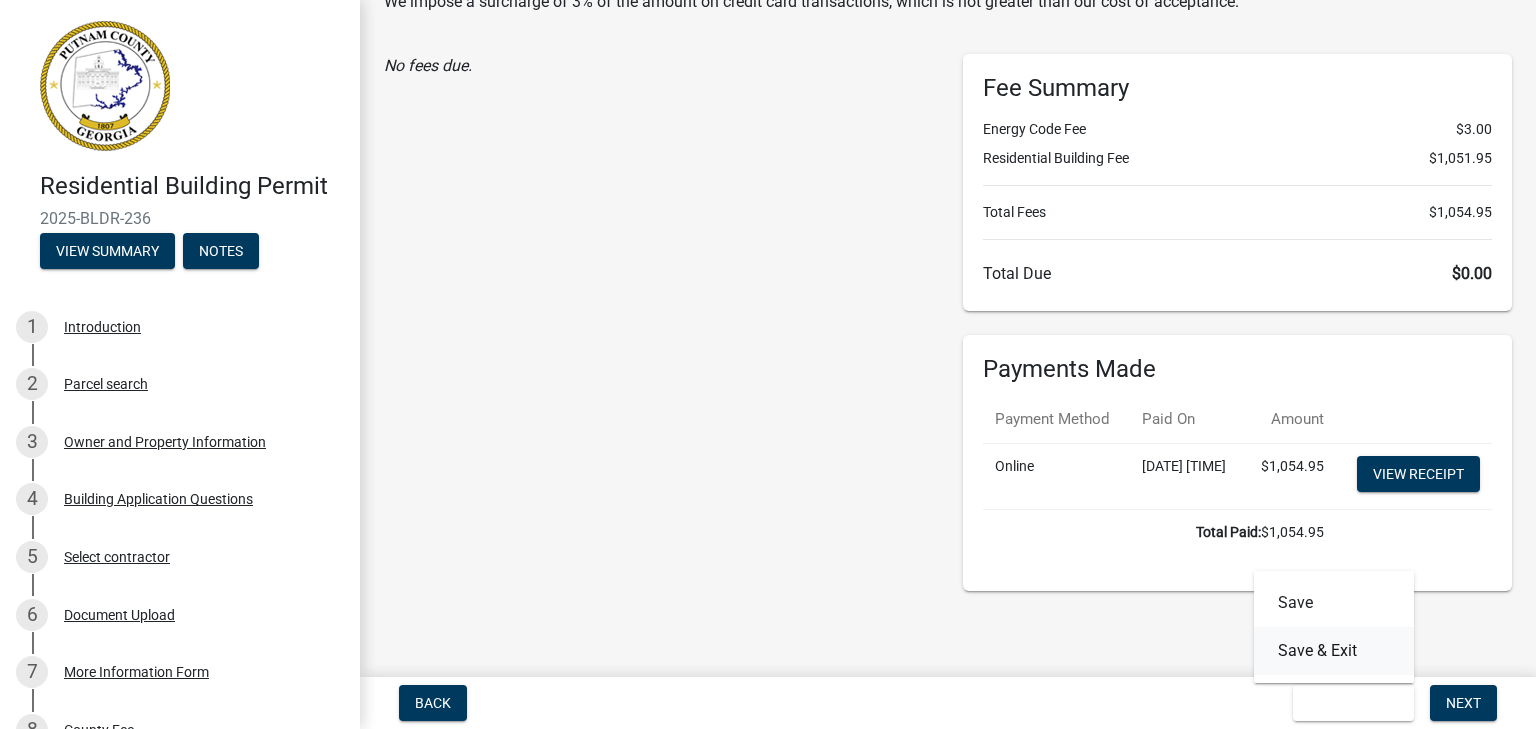 click on "Save & Exit" at bounding box center [1334, 651] 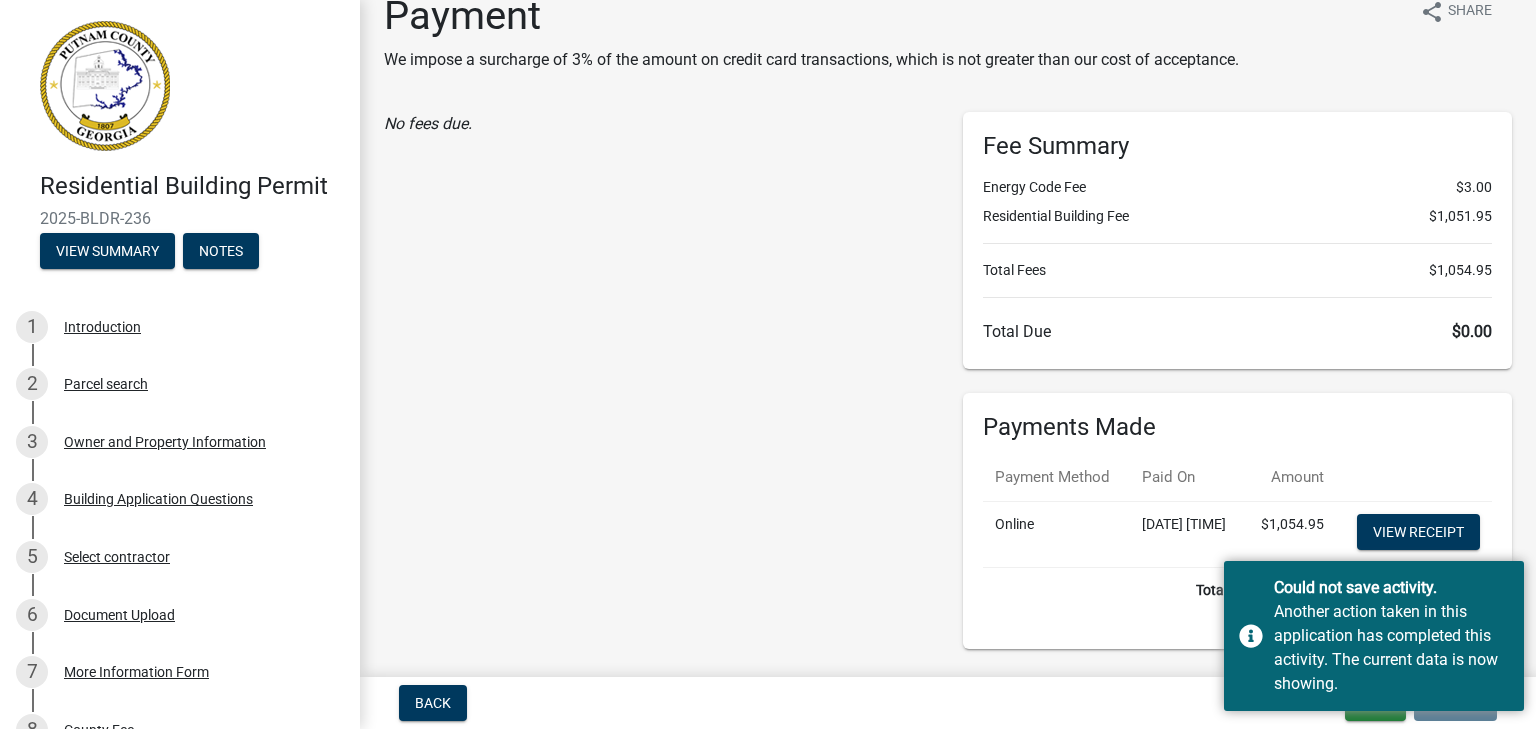 scroll, scrollTop: 0, scrollLeft: 0, axis: both 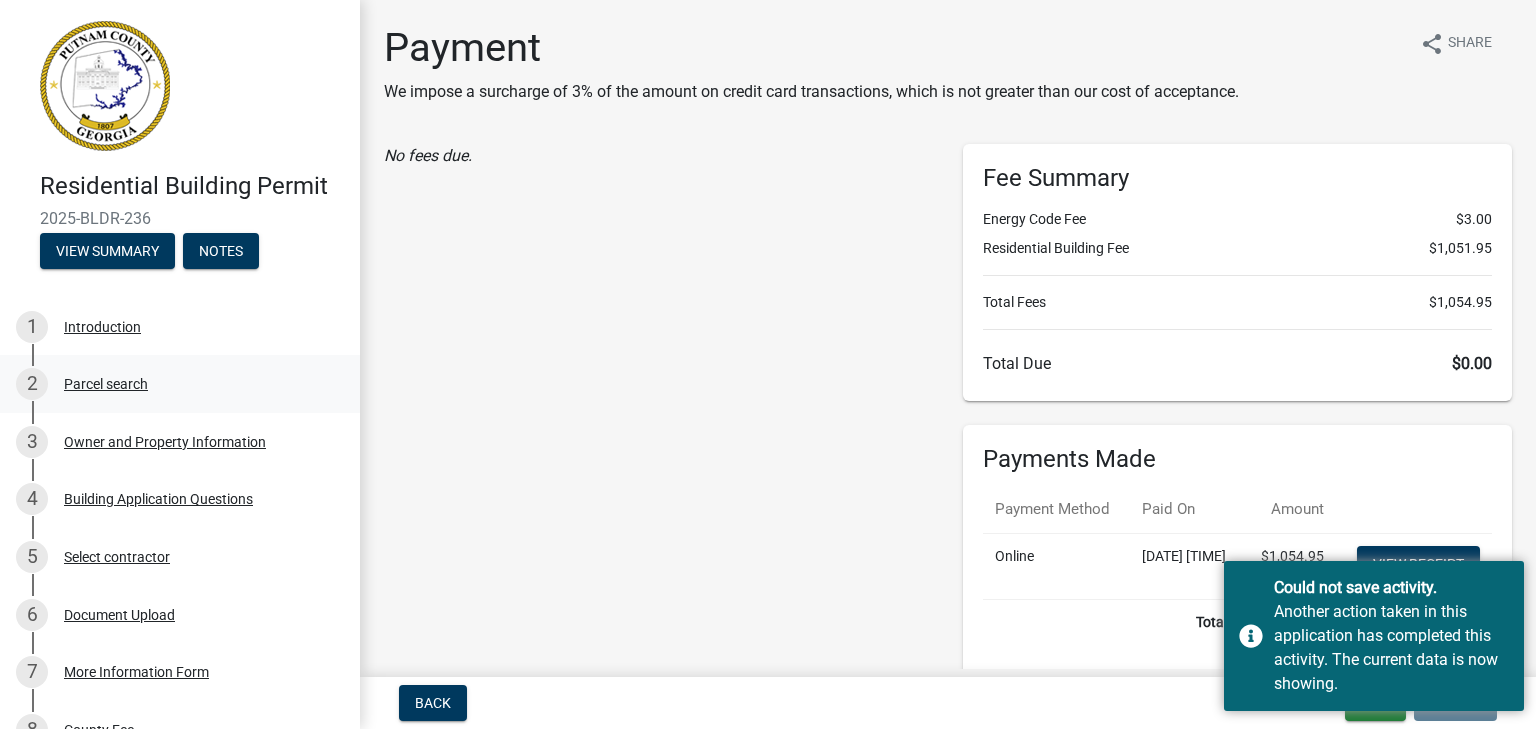 click on "2     Parcel search" at bounding box center (172, 384) 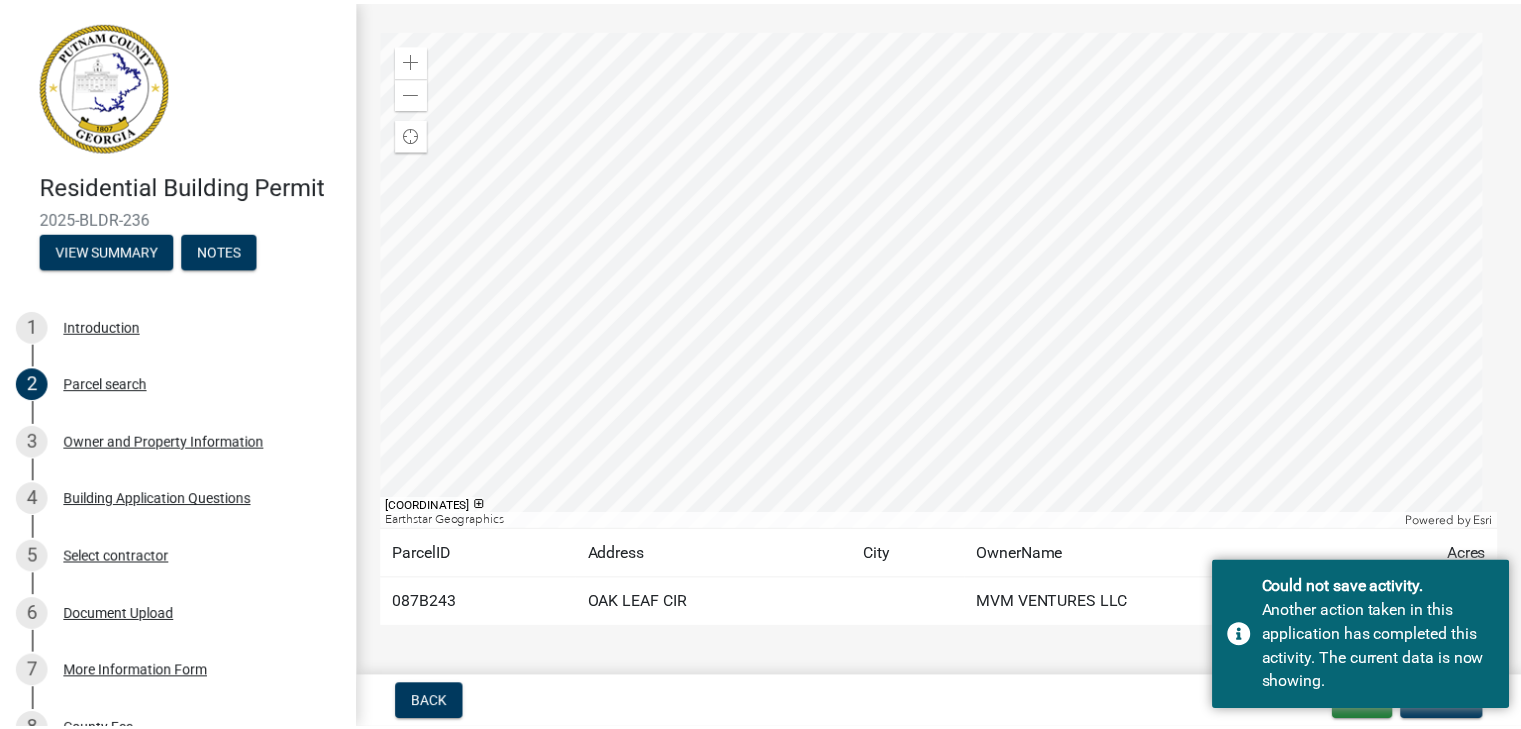 scroll, scrollTop: 118, scrollLeft: 0, axis: vertical 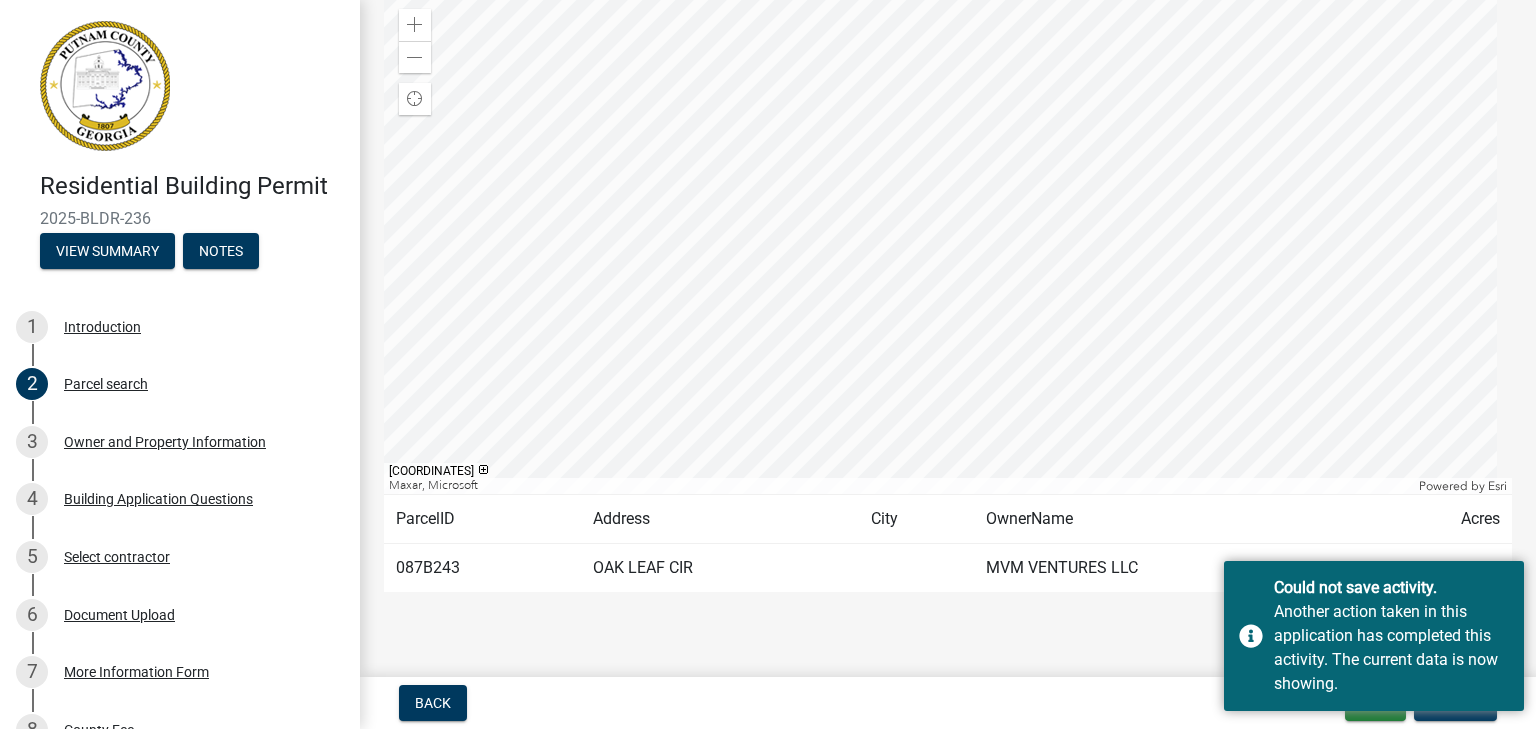 click on "Parcel search share Share Zoom in Zoom out Find my location Maxar, Microsoft Powered by   Esri -83.59742, 33.10689 Loading... ParcelID Address City OwnerName  Acres  087B243 OAK LEAF CIR MVM VENTURES LLC  1.120" 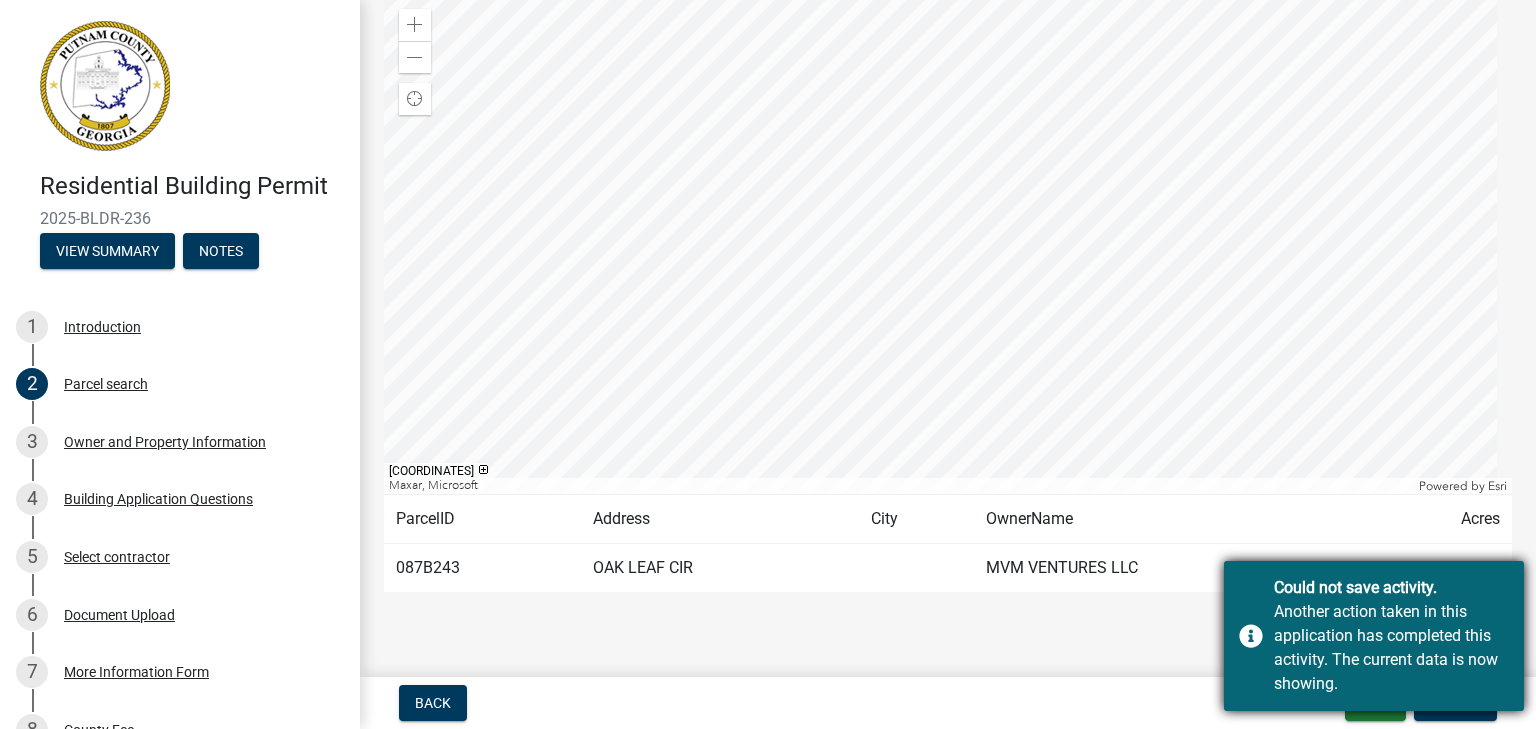 click on "Could not save activity.   Another action taken in this application has completed this activity.  The current data is now showing." at bounding box center [1374, 636] 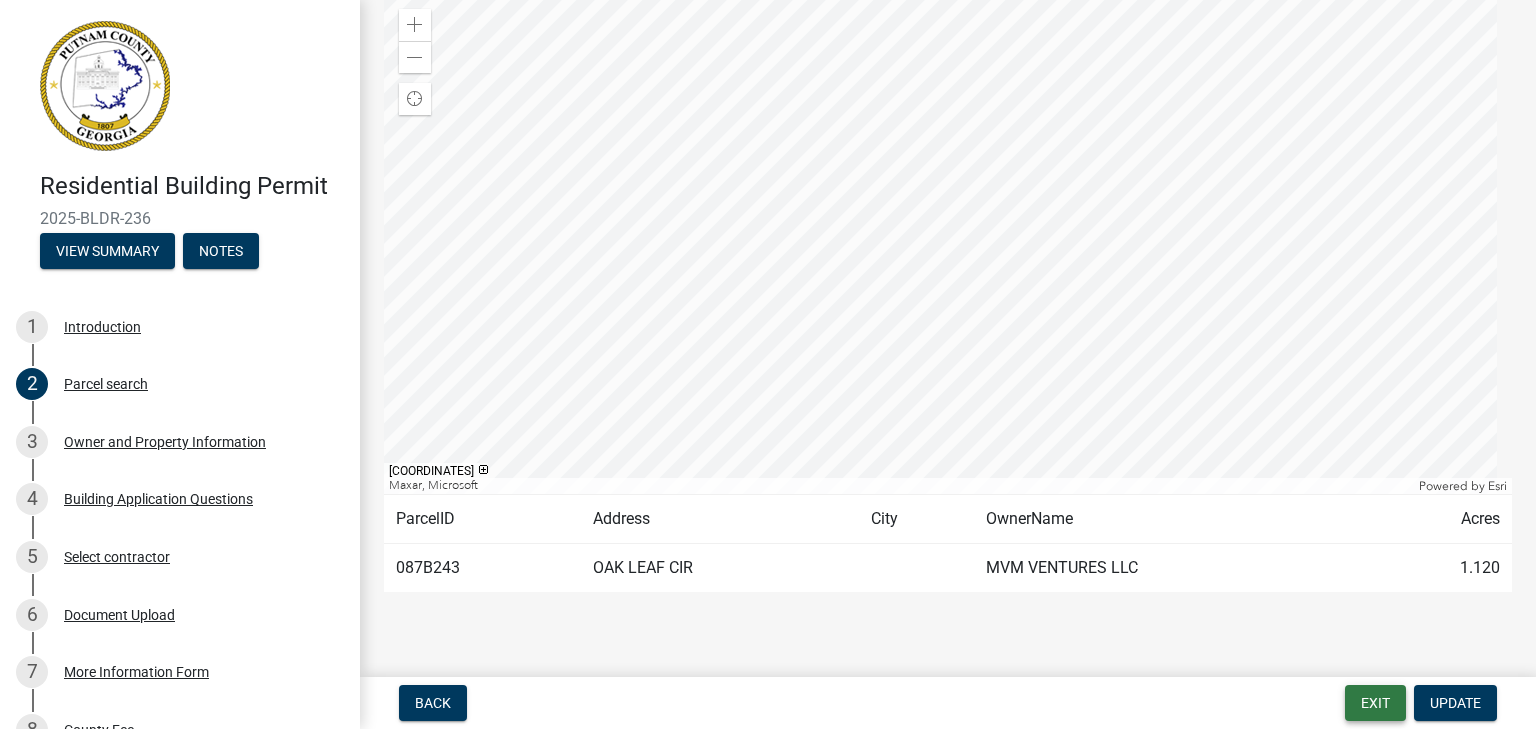 click on "Exit" at bounding box center [1375, 703] 